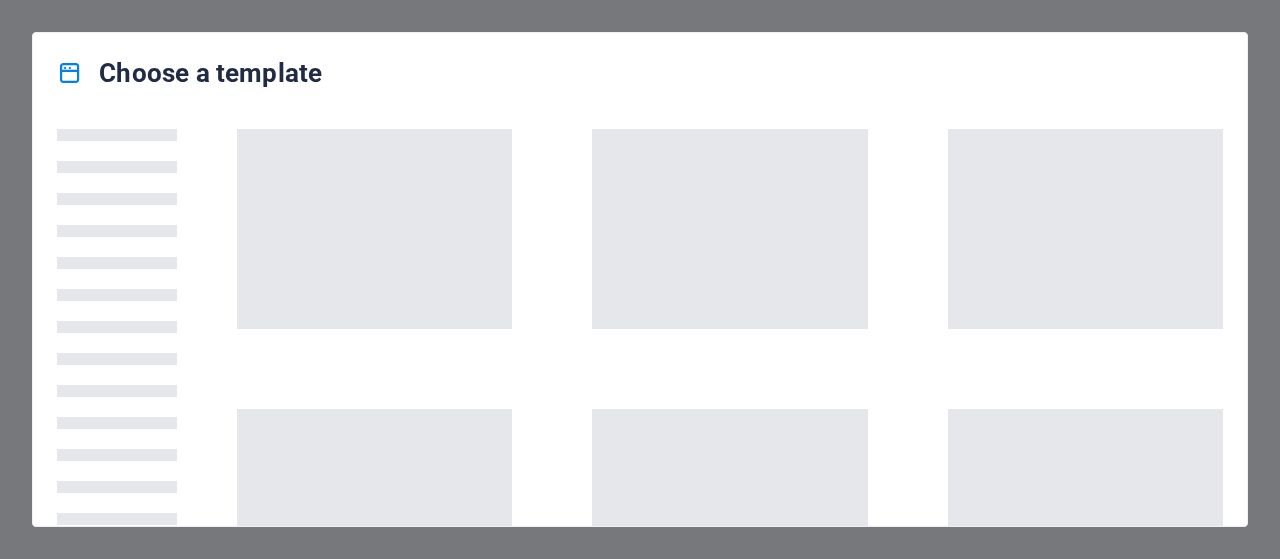 scroll, scrollTop: 0, scrollLeft: 0, axis: both 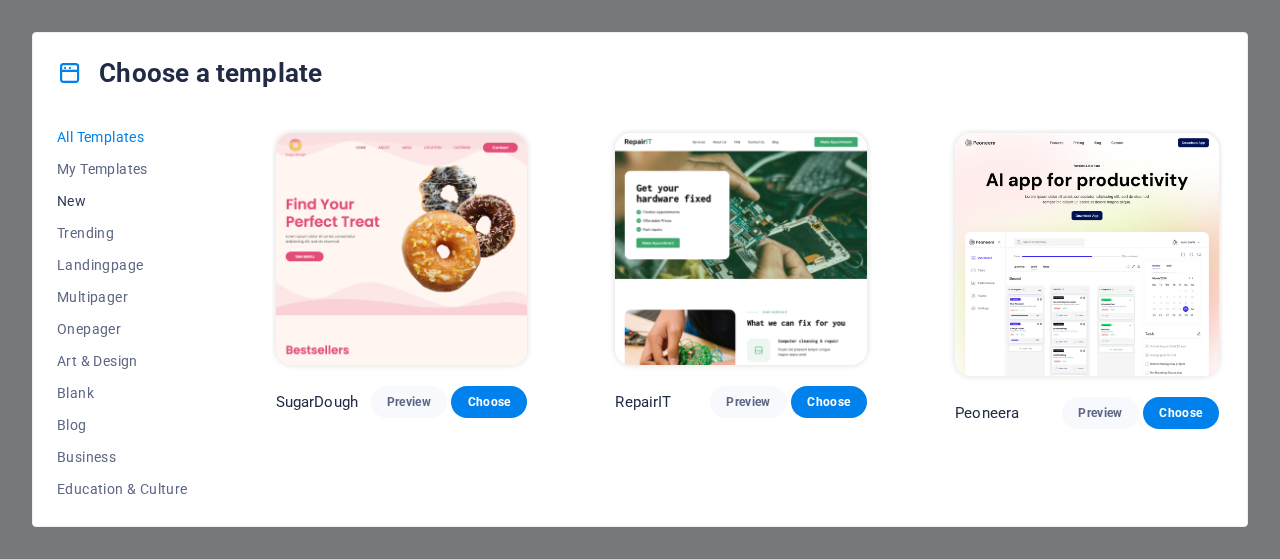 click on "New" at bounding box center [122, 201] 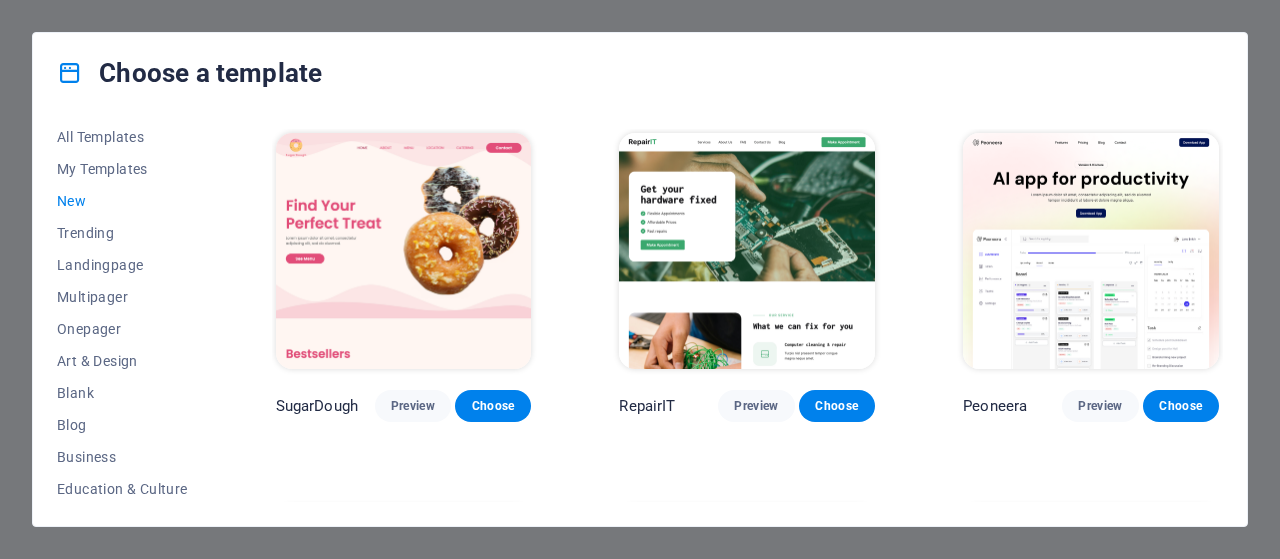 drag, startPoint x: 210, startPoint y: 239, endPoint x: 217, endPoint y: 361, distance: 122.20065 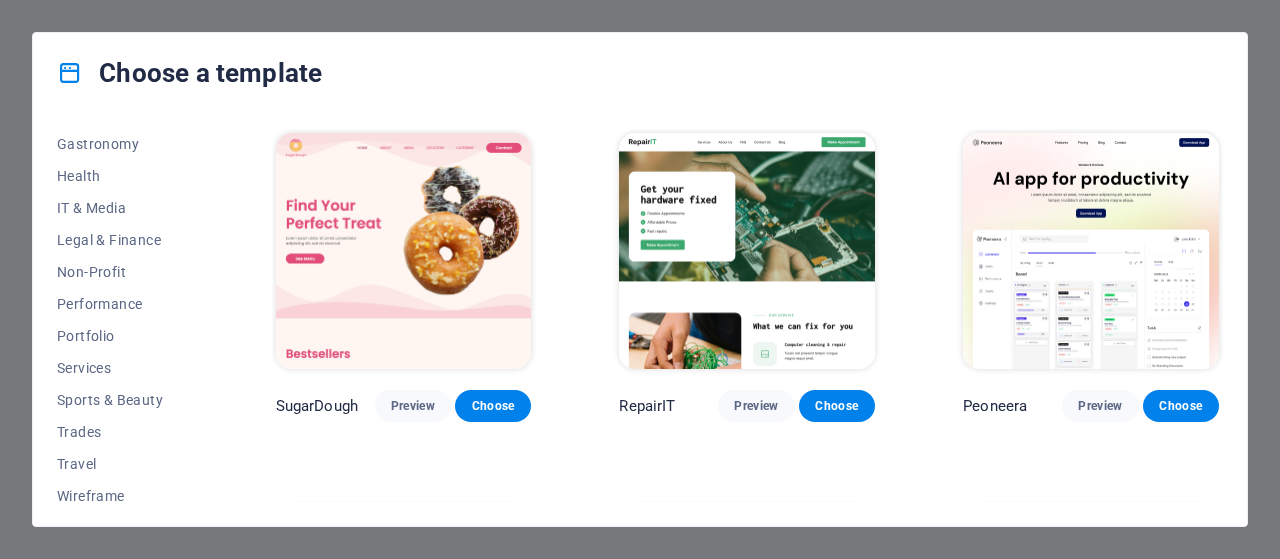 scroll, scrollTop: 426, scrollLeft: 0, axis: vertical 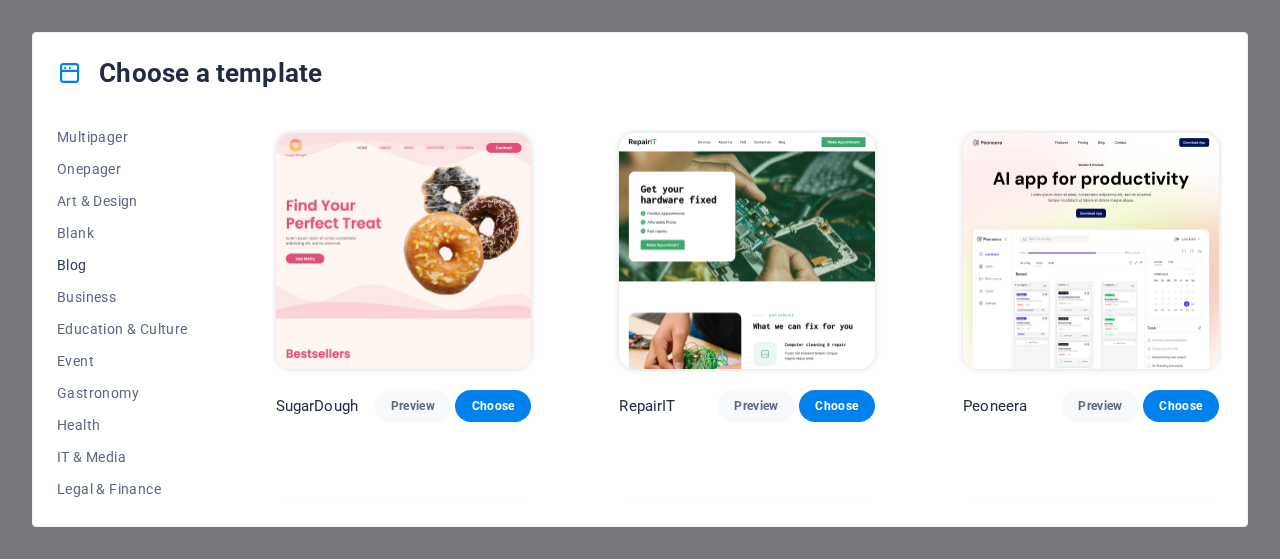click on "Blog" at bounding box center (122, 265) 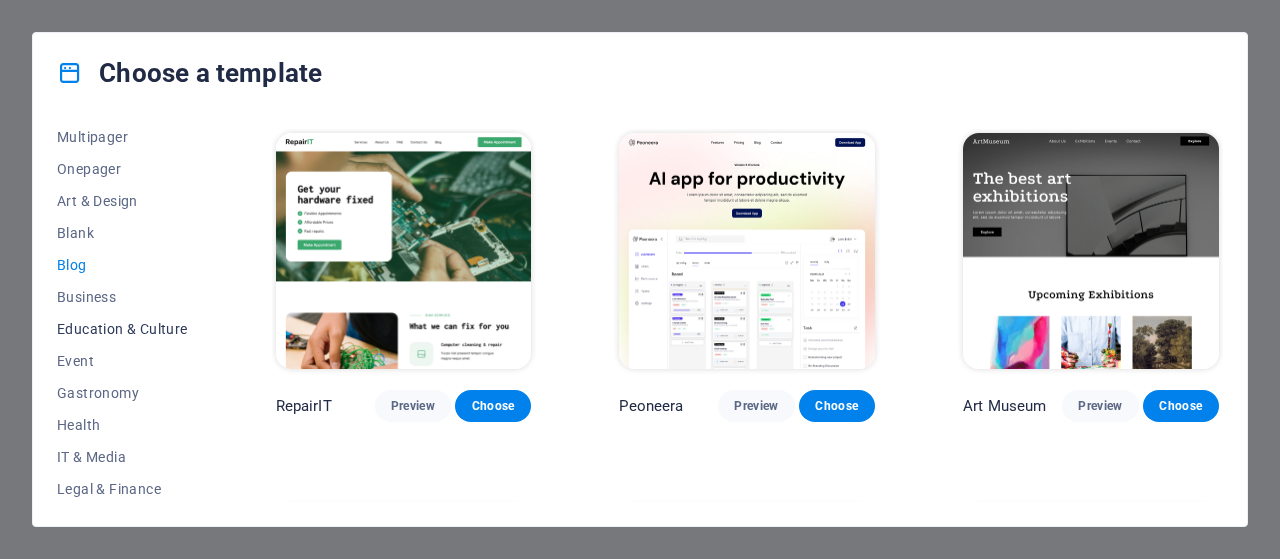 click on "Education & Culture" at bounding box center (122, 329) 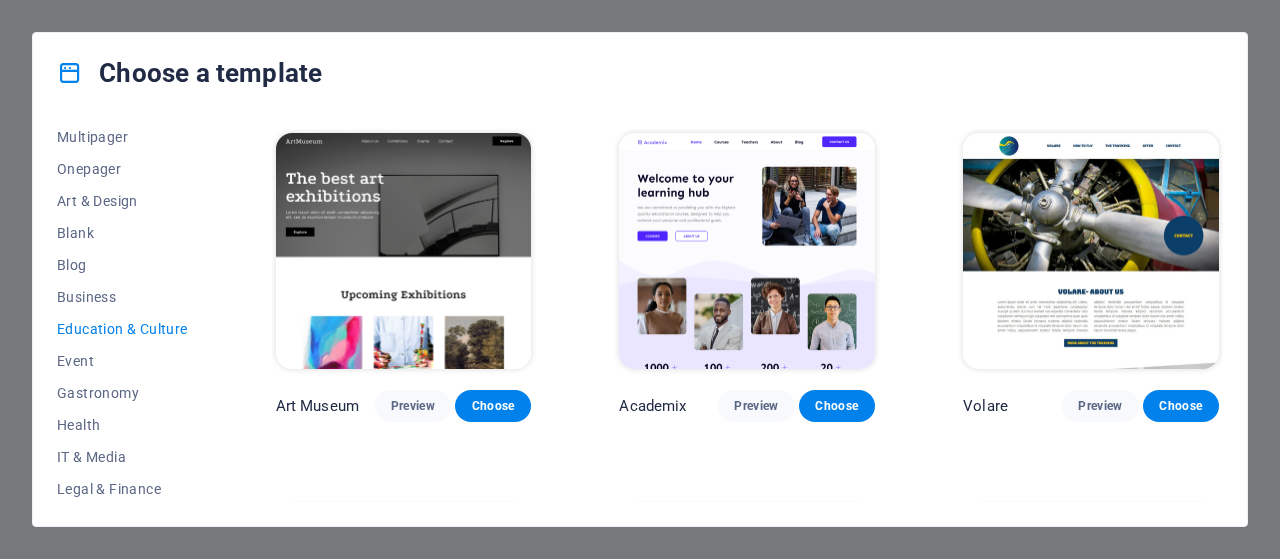 click on "Choose a template All Templates My Templates New Trending Landingpage Multipager Onepager Art & Design Blank Blog Business Education & Culture Event Gastronomy Health IT & Media Legal & Finance Non-Profit Performance Portfolio Services Sports & Beauty Trades Travel Wireframe Art Museum Preview Choose Academix Preview Choose Volare Preview Choose Bibliotheca Preview Choose Sparta Preview Choose Educare Preview Choose Smiile Preview Choose uDrive Preview Choose" at bounding box center (640, 279) 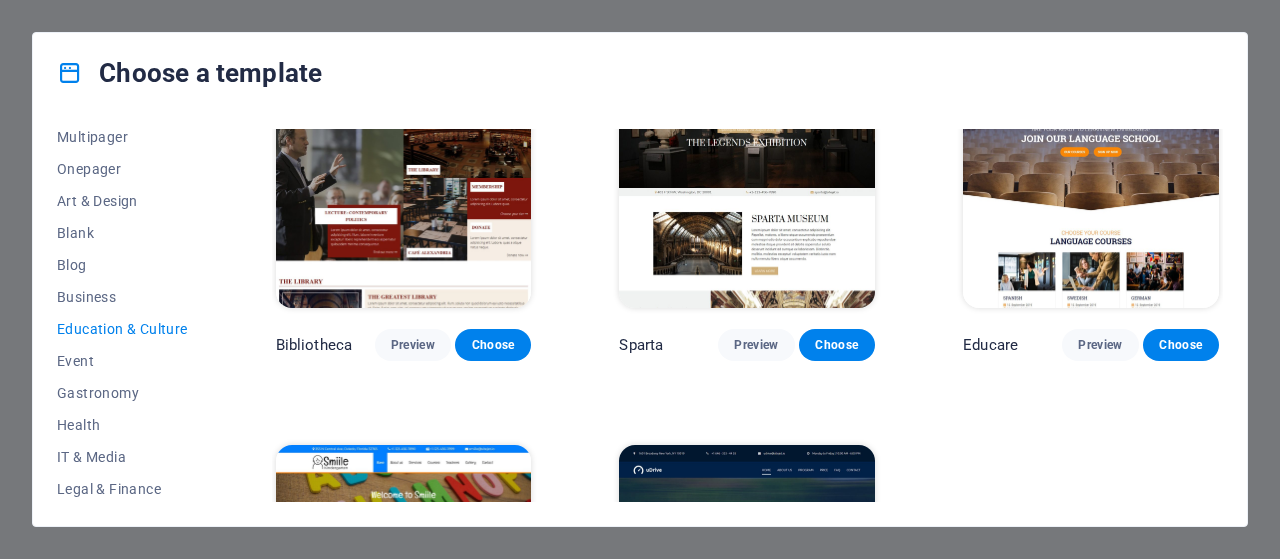 scroll, scrollTop: 438, scrollLeft: 0, axis: vertical 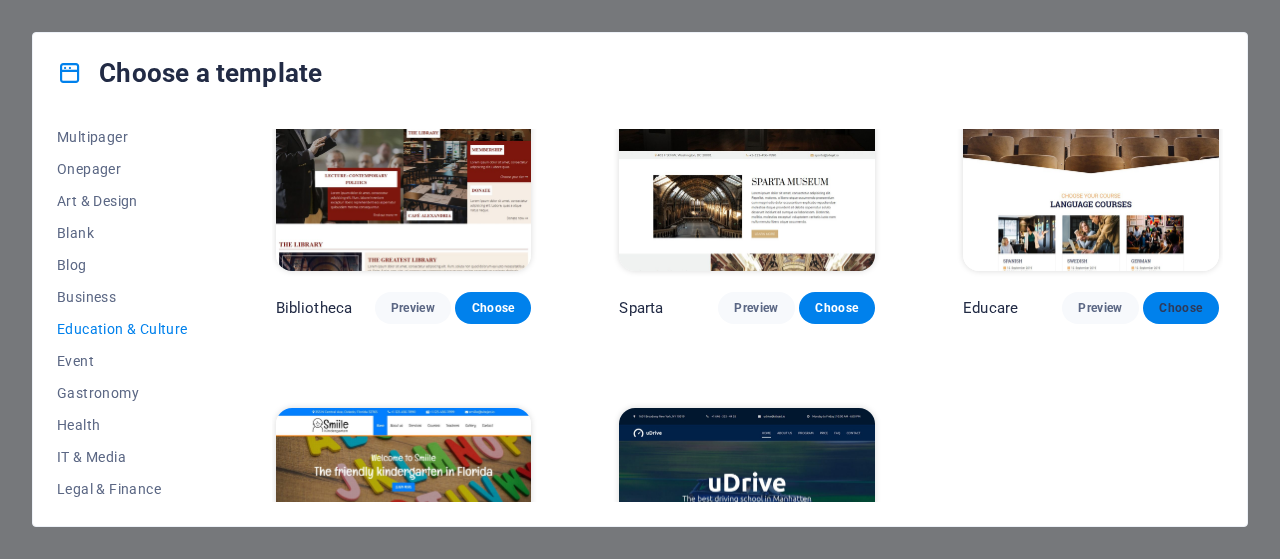 click on "Choose" at bounding box center (1181, 308) 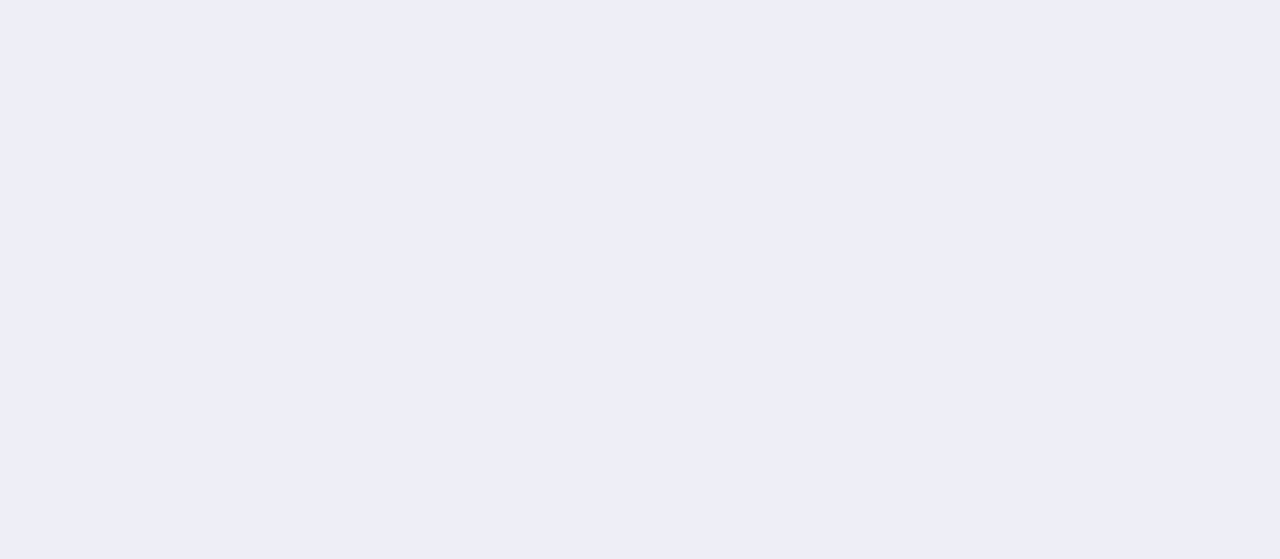 scroll, scrollTop: 0, scrollLeft: 0, axis: both 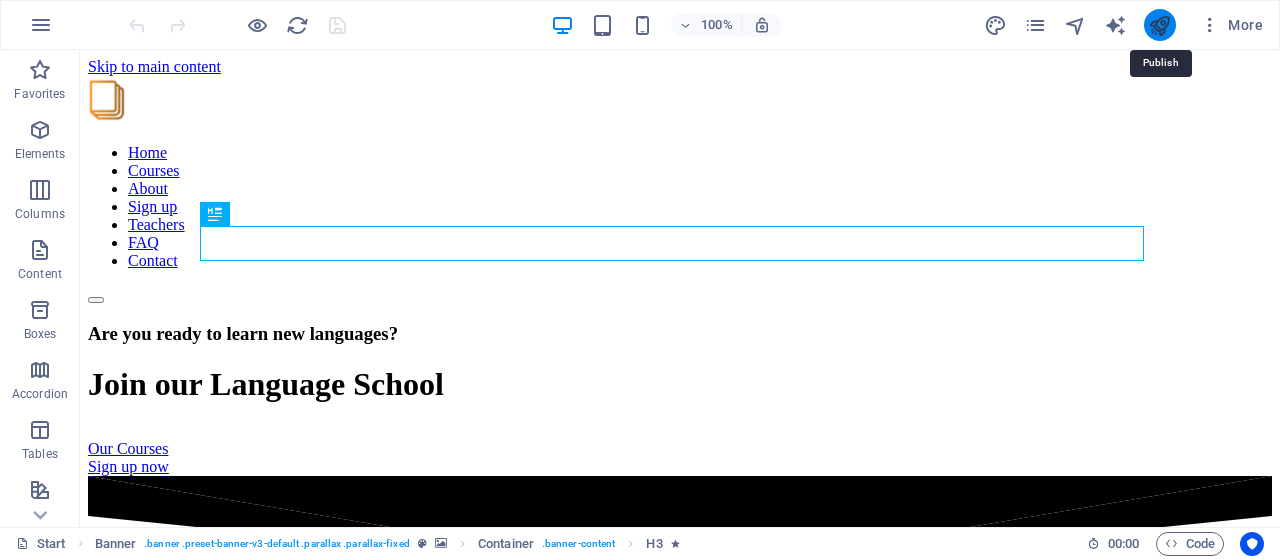 click at bounding box center (1159, 25) 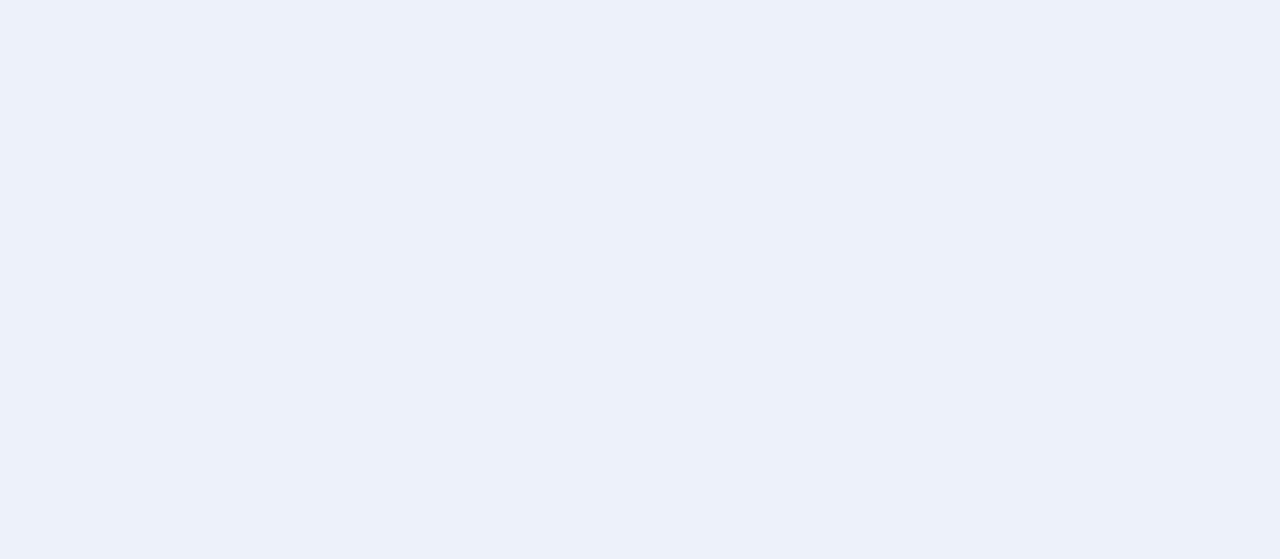 scroll, scrollTop: 0, scrollLeft: 0, axis: both 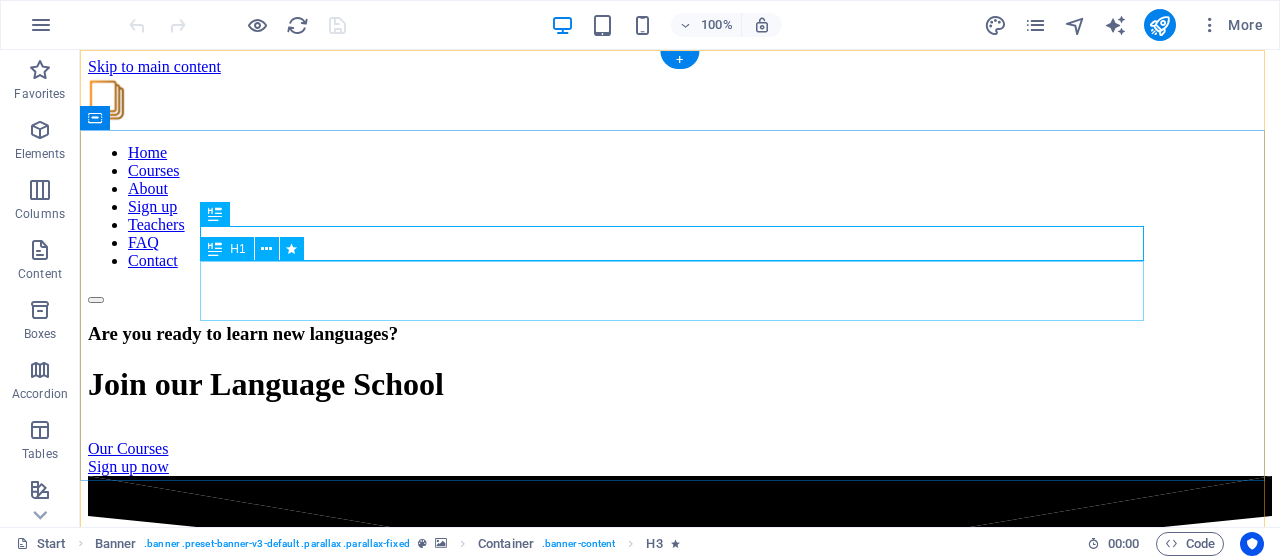 click on "Join our Language School" at bounding box center [680, 384] 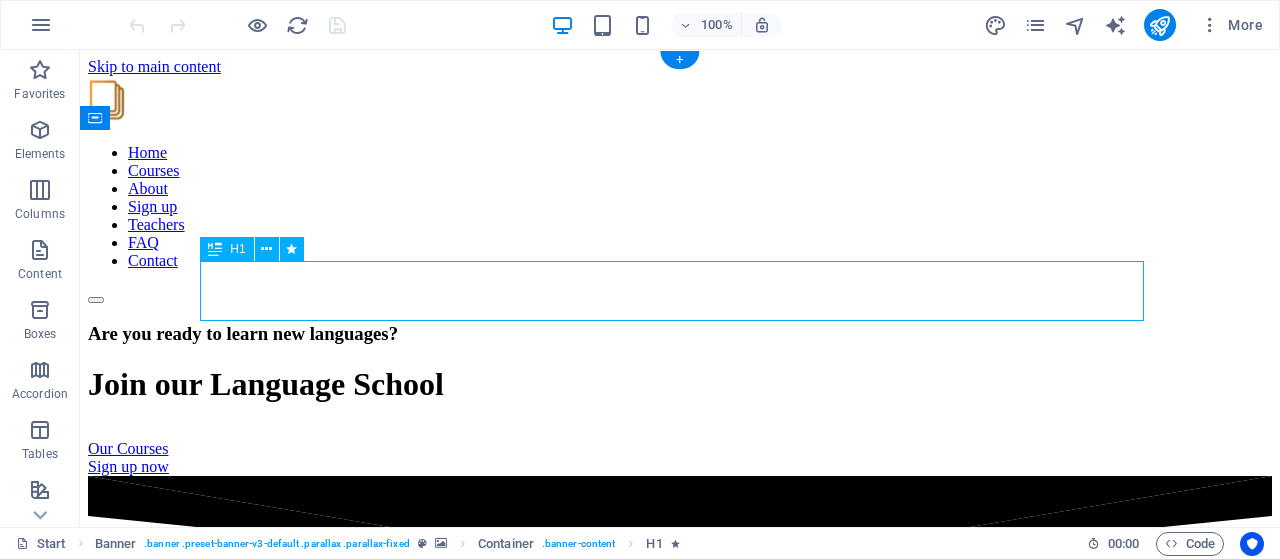 click on "Join our Language School" at bounding box center [680, 384] 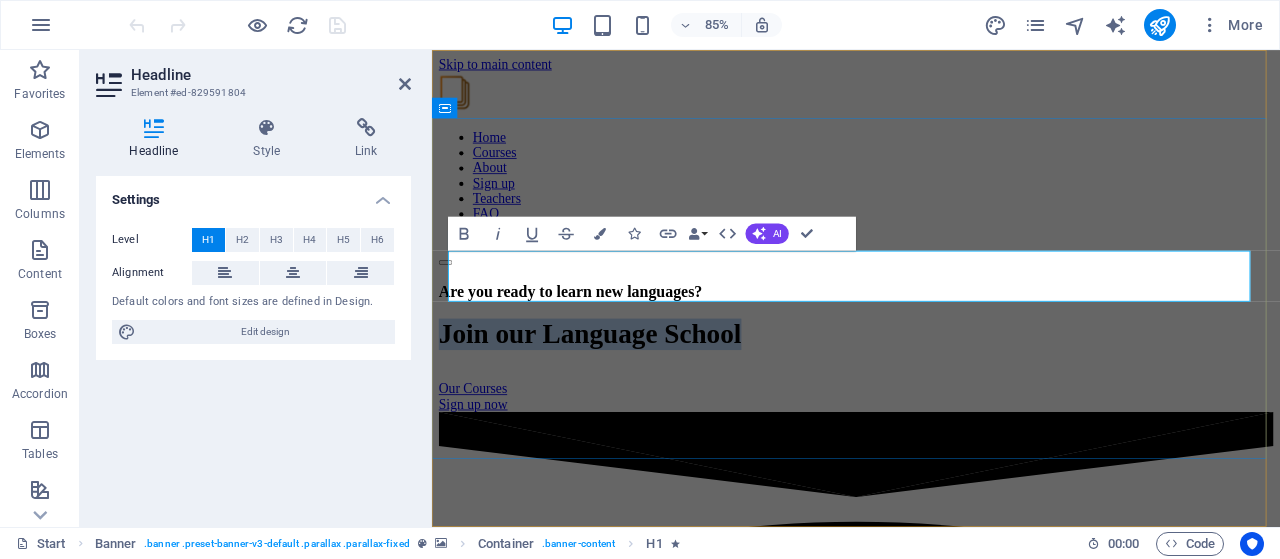 type 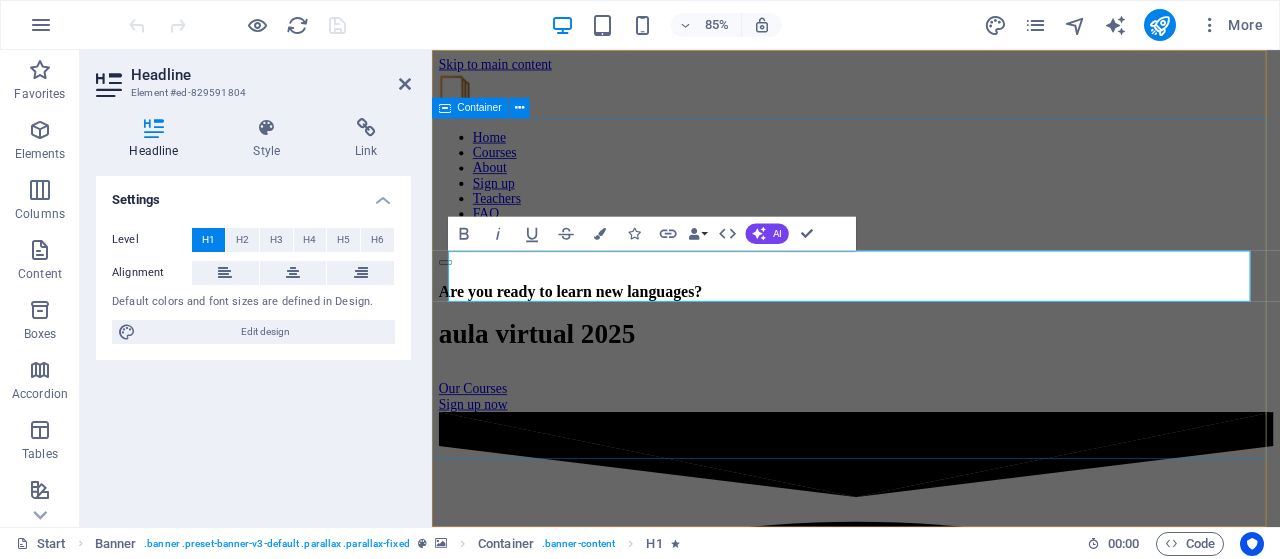 click on "Are you ready to learn new languages? aula virtual 2025 Our Courses Sign up now" at bounding box center [931, 390] 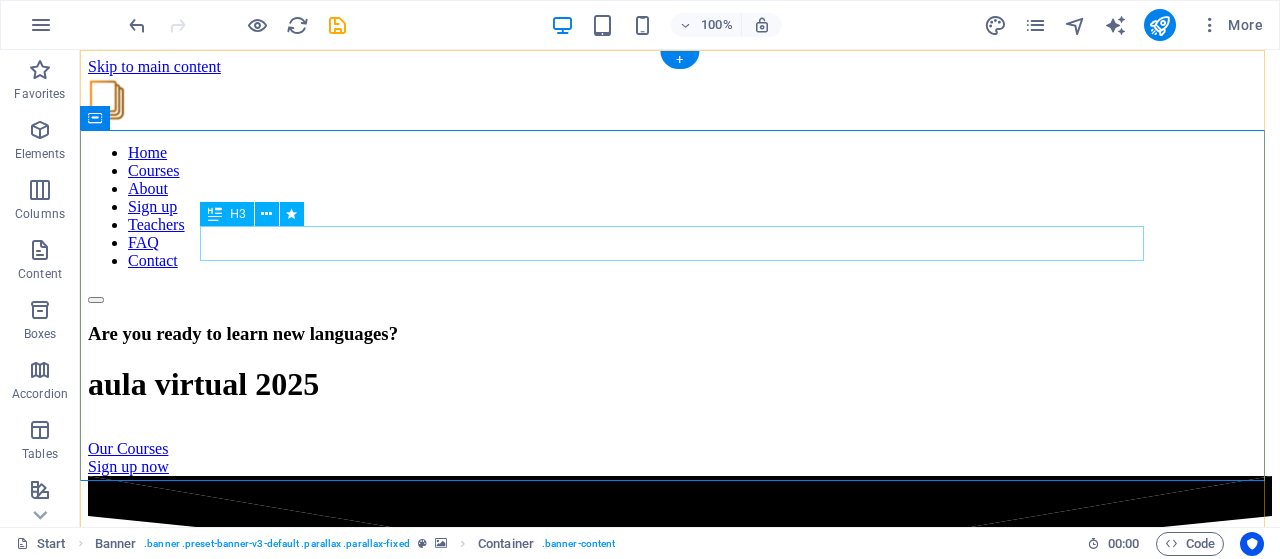 click on "Are you ready to learn new languages?" at bounding box center [680, 334] 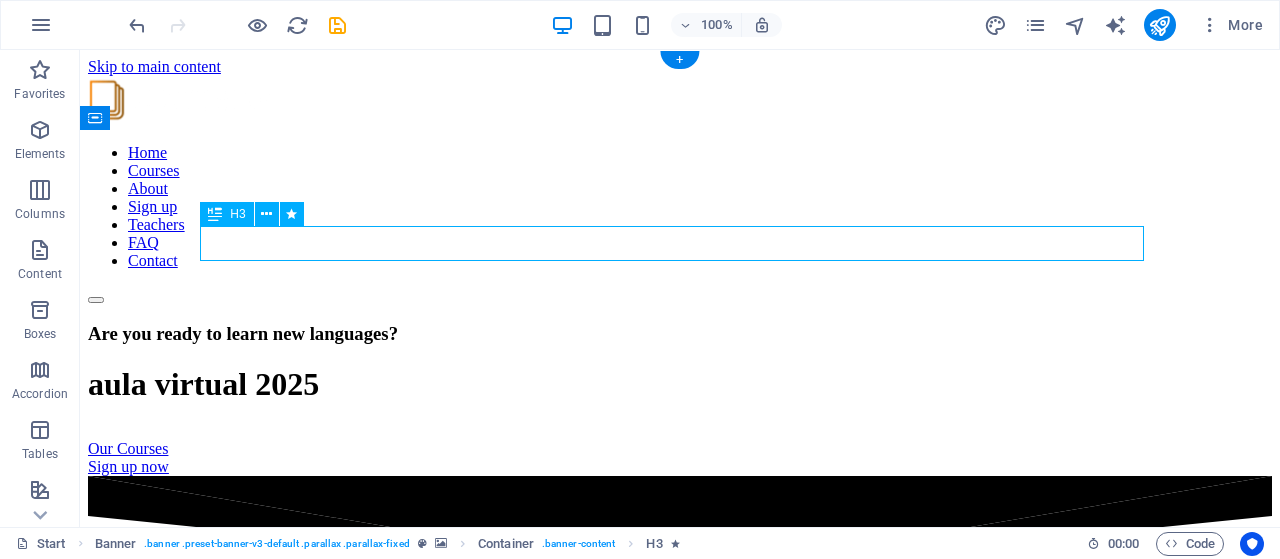 click on "Are you ready to learn new languages?" at bounding box center (680, 334) 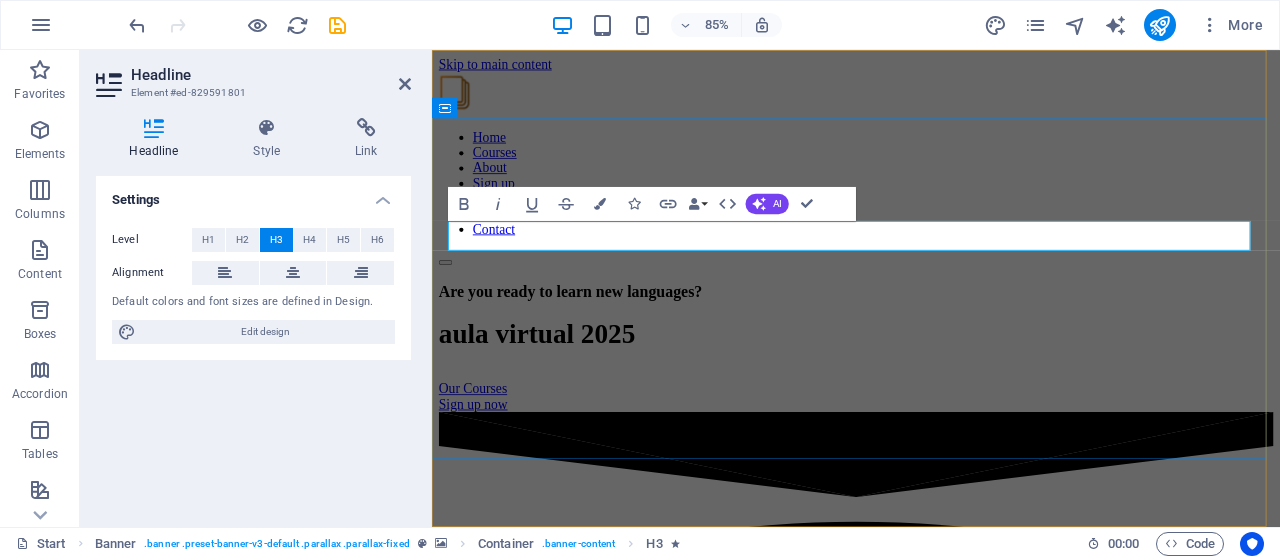 type 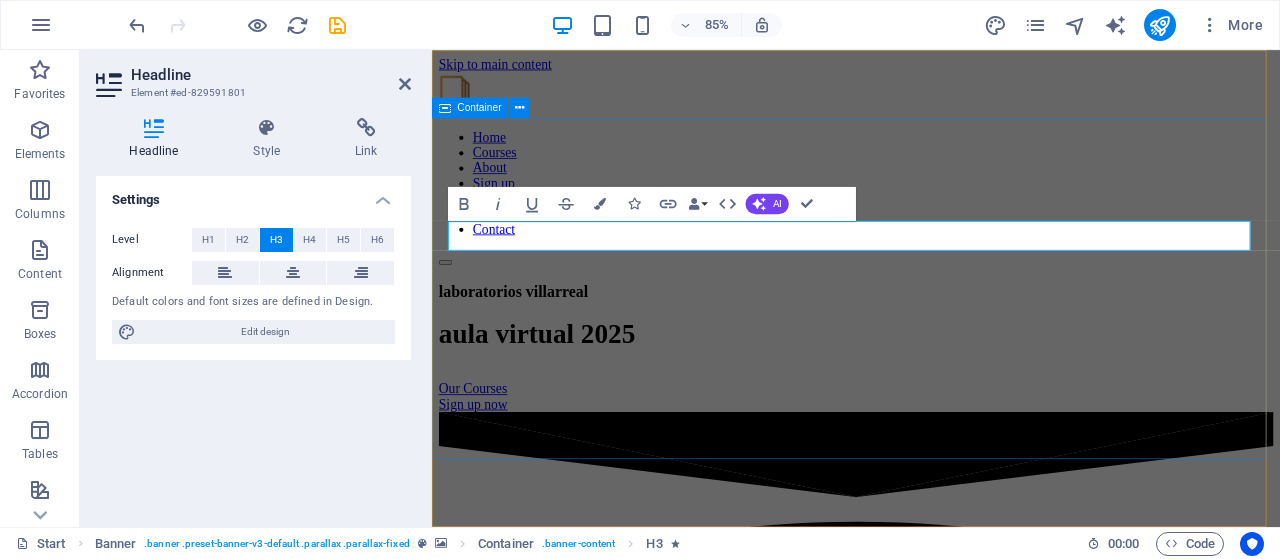 click on "laboratorios villarreal aula virtual 2025 Our Courses Sign up now" at bounding box center [931, 390] 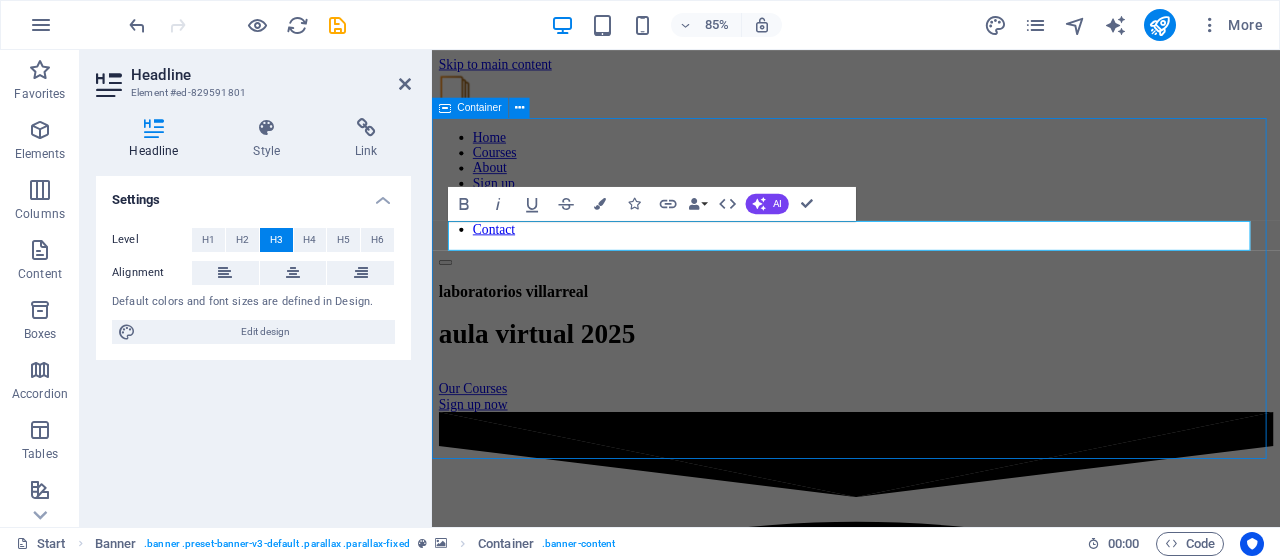 click on "laboratorios villarreal aula virtual 2025 Our Courses Sign up now" at bounding box center (931, 390) 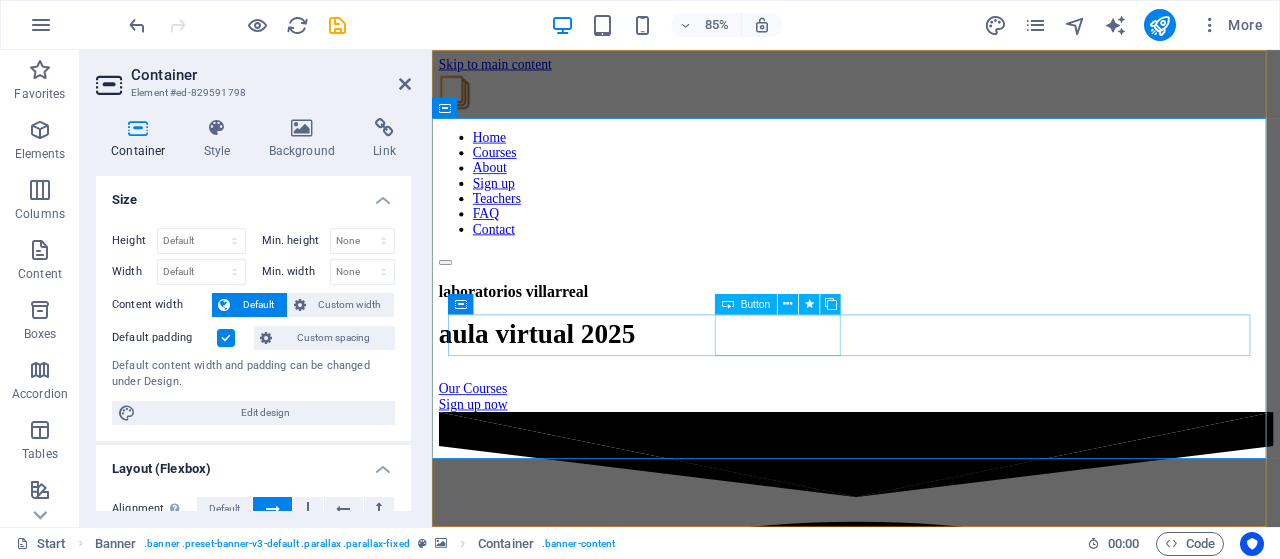 click on "Our Courses" at bounding box center (931, 449) 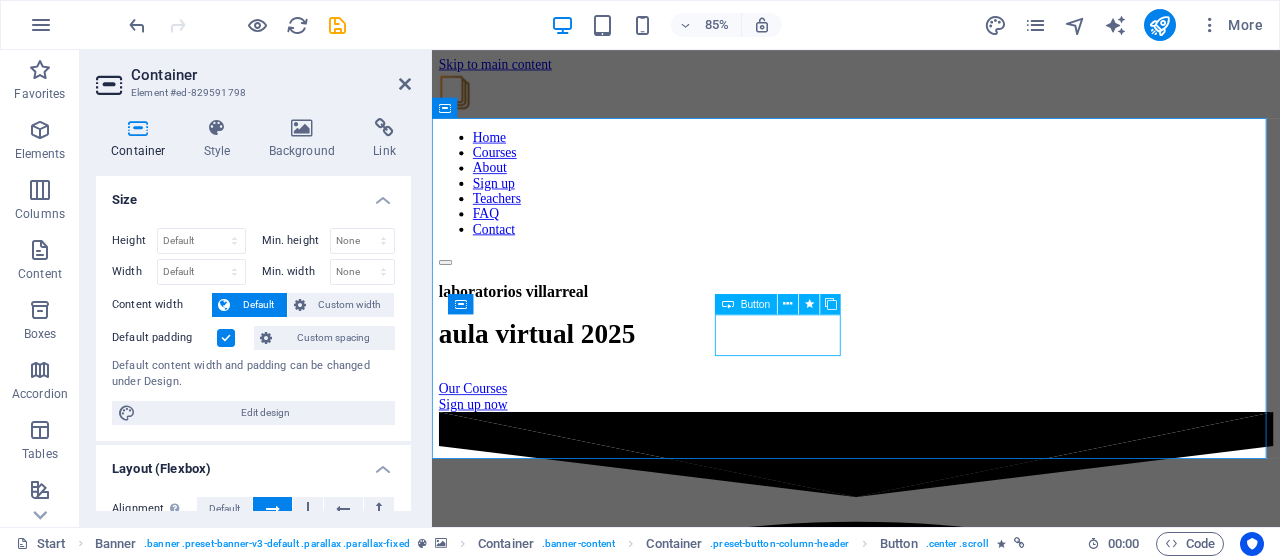 click on "Our Courses" at bounding box center (931, 449) 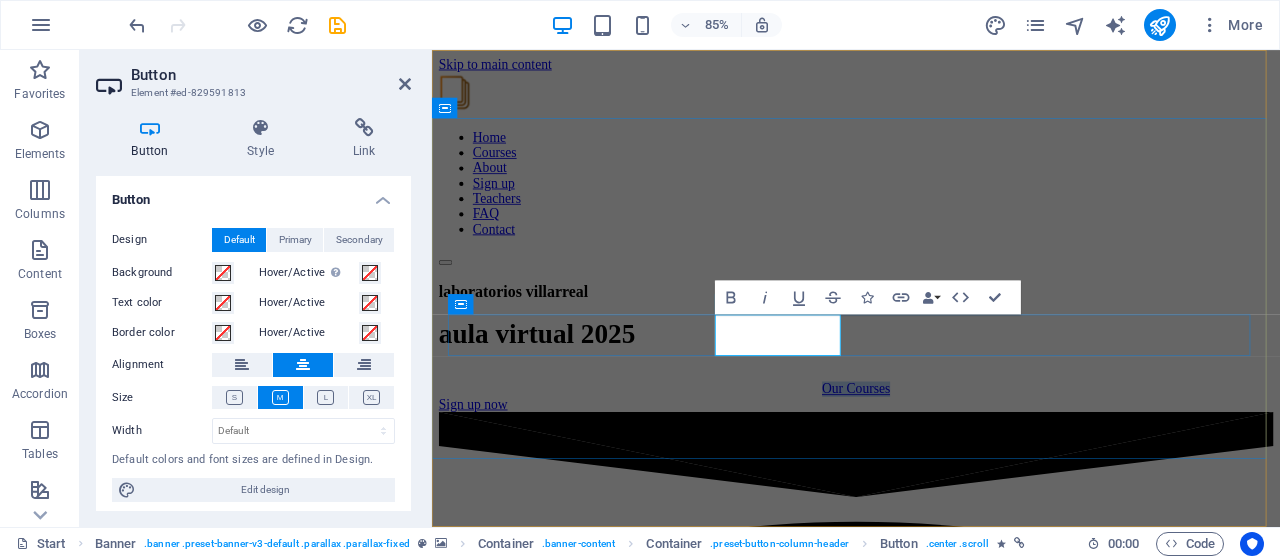 type 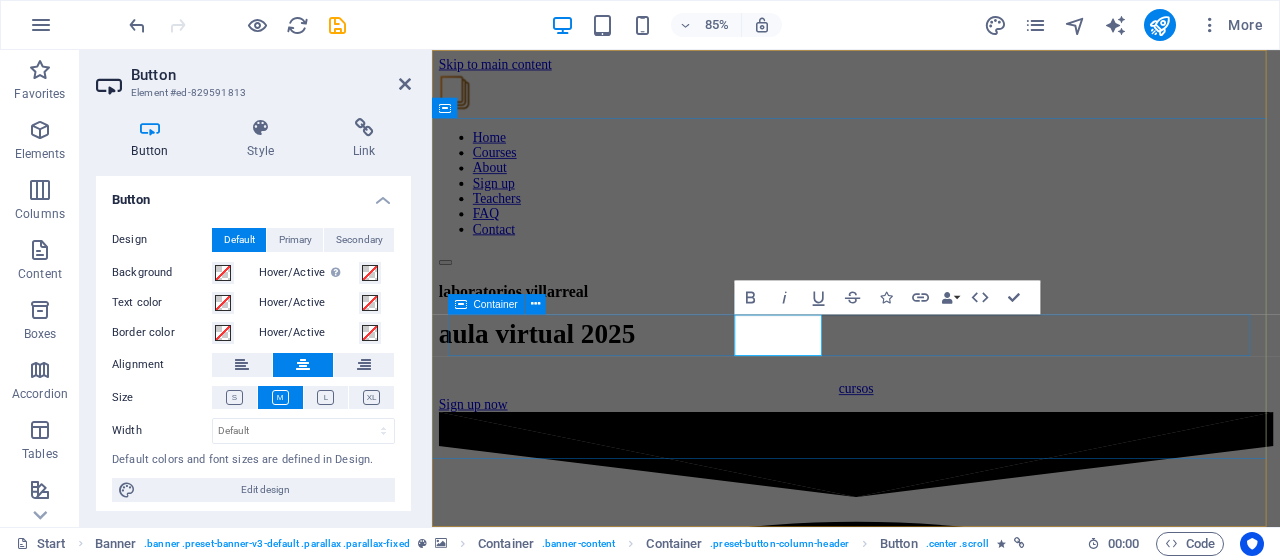 click on "cursos Sign up now" at bounding box center [931, 458] 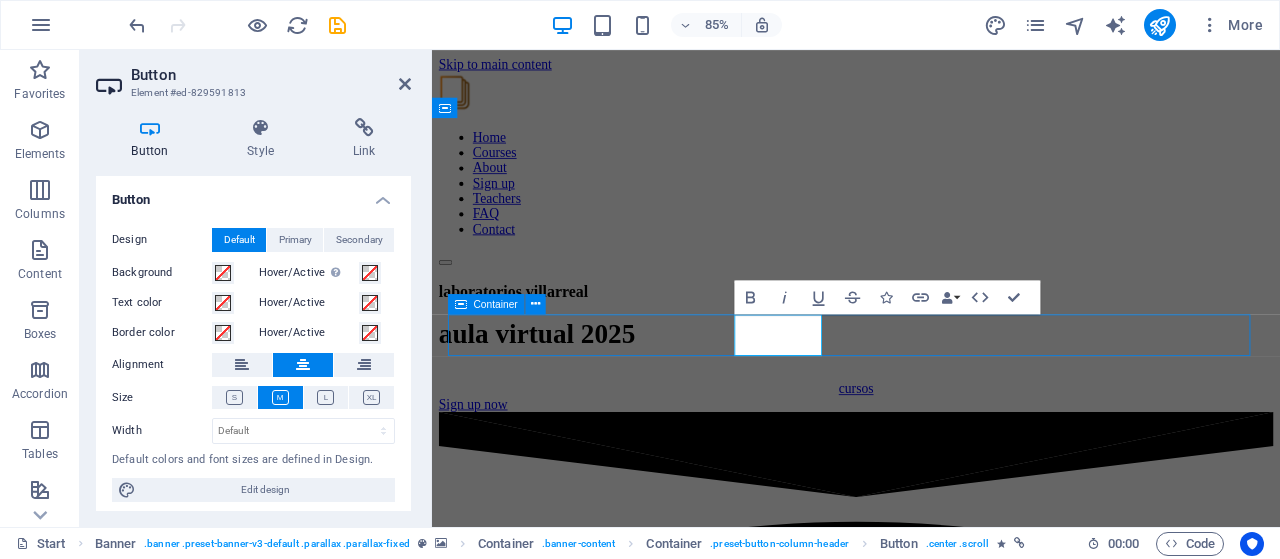 drag, startPoint x: 1087, startPoint y: 397, endPoint x: 1042, endPoint y: 394, distance: 45.099888 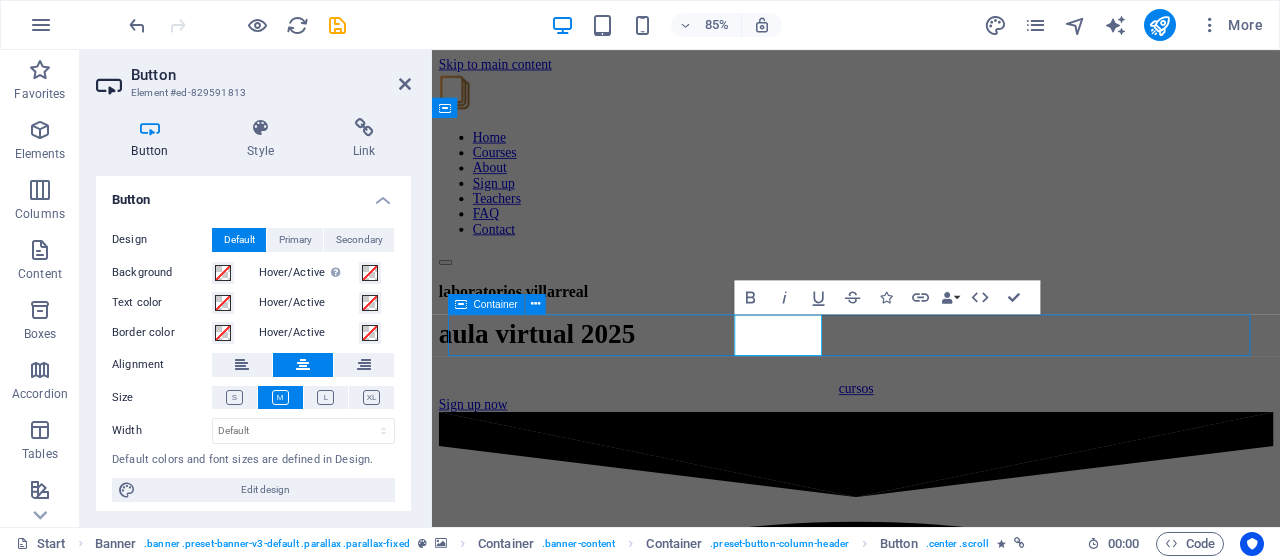 click on "cursos Sign up now" at bounding box center [931, 458] 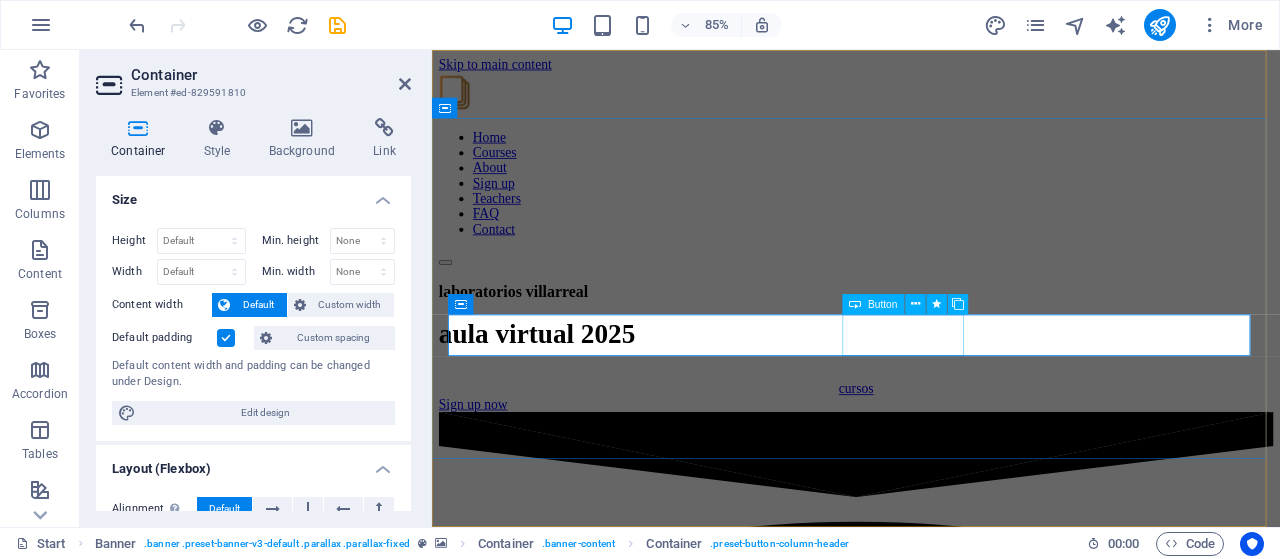 click on "Sign up now" at bounding box center [931, 467] 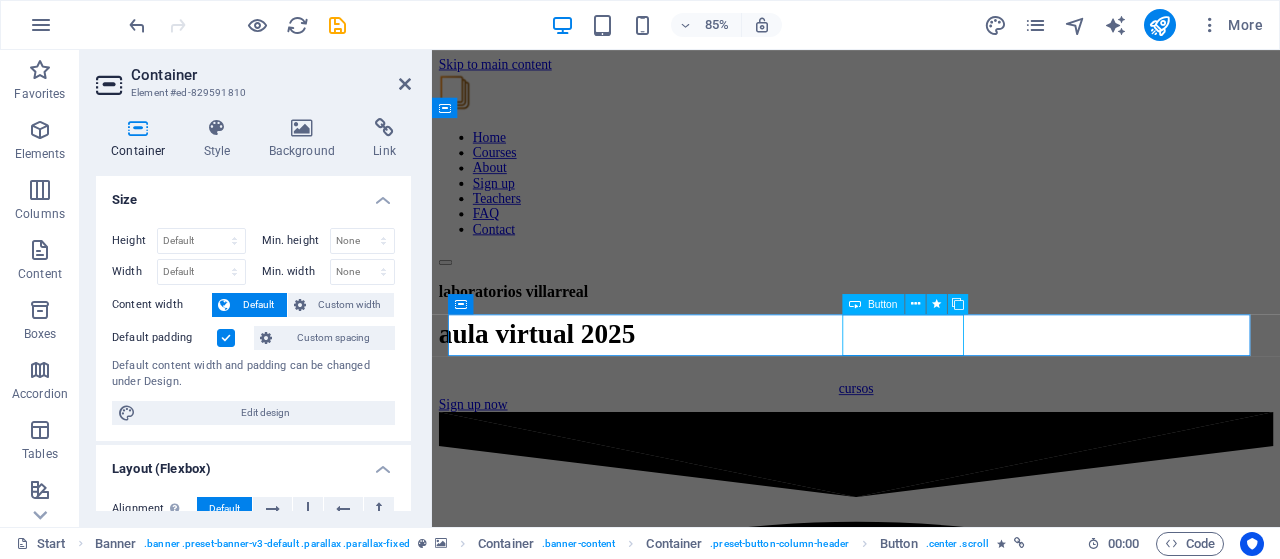 click on "Sign up now" at bounding box center [931, 467] 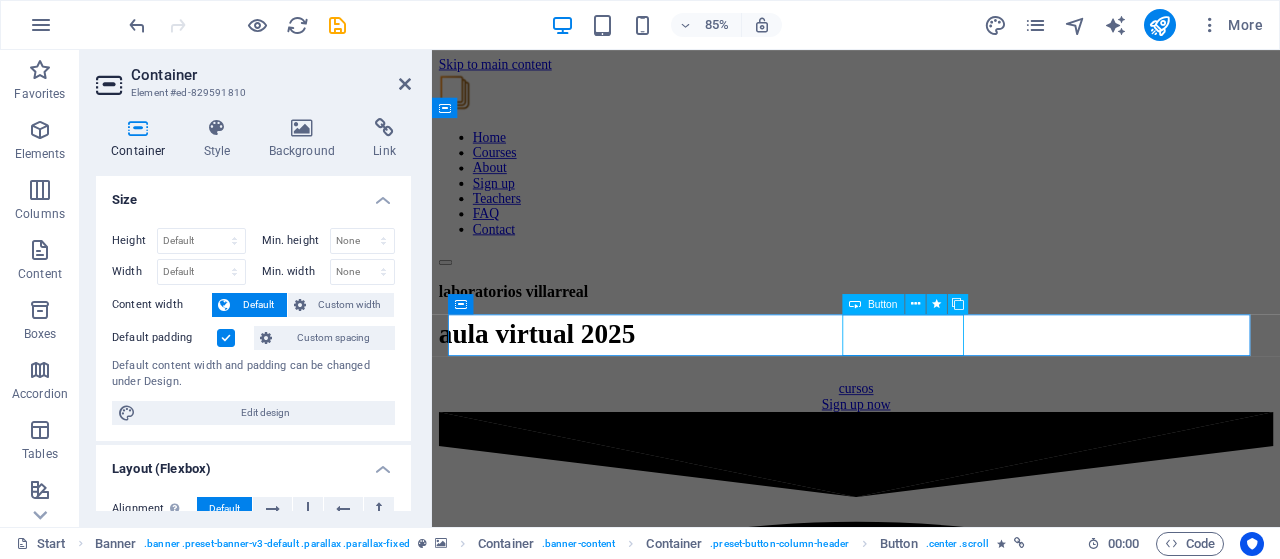 click on "Button" at bounding box center [874, 304] 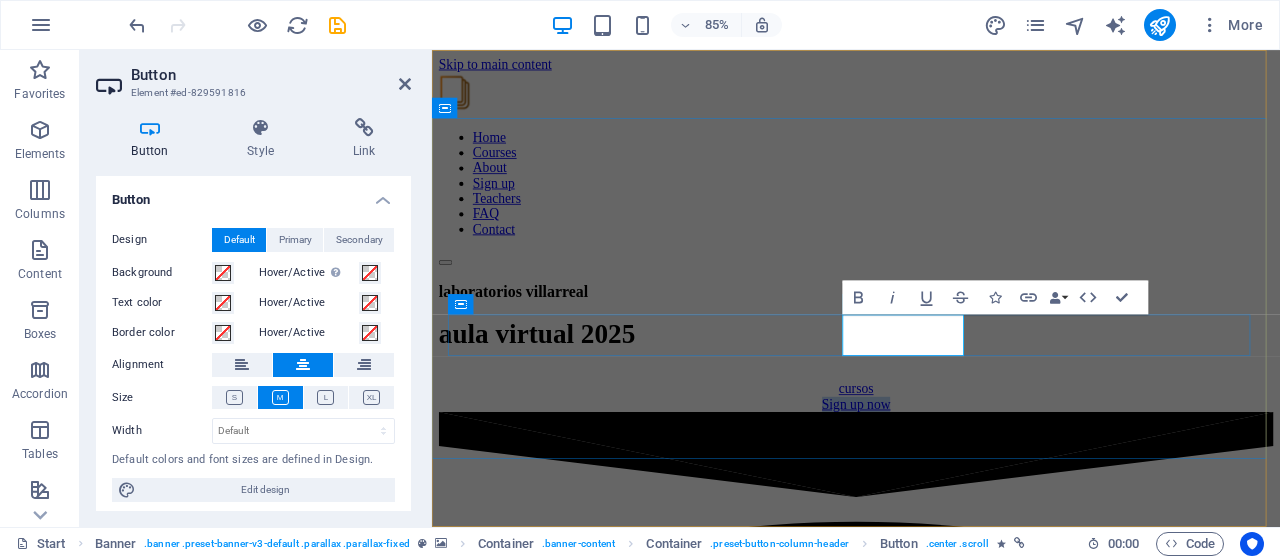 type 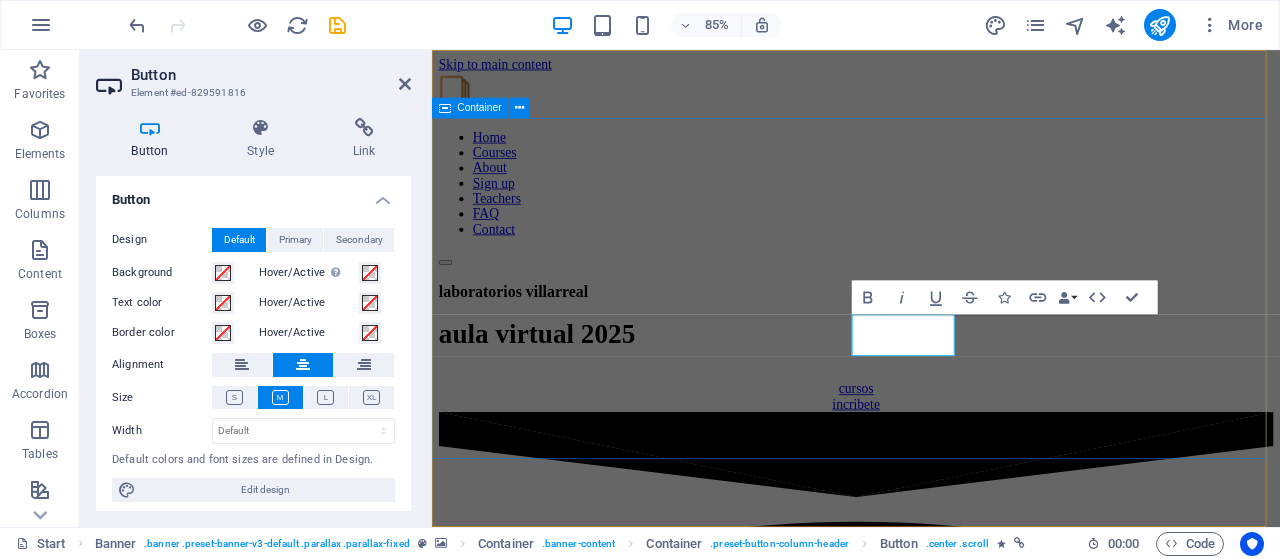 click on "laboratorios villarreal aula virtual 2025 cursos incribete" at bounding box center [931, 390] 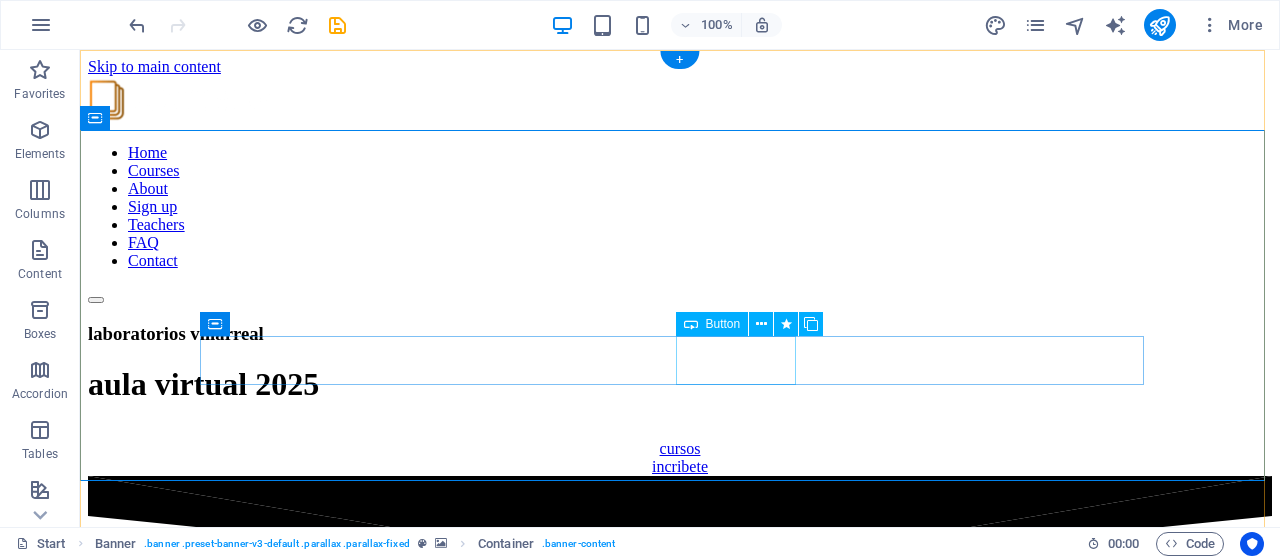click on "incribete" at bounding box center [680, 467] 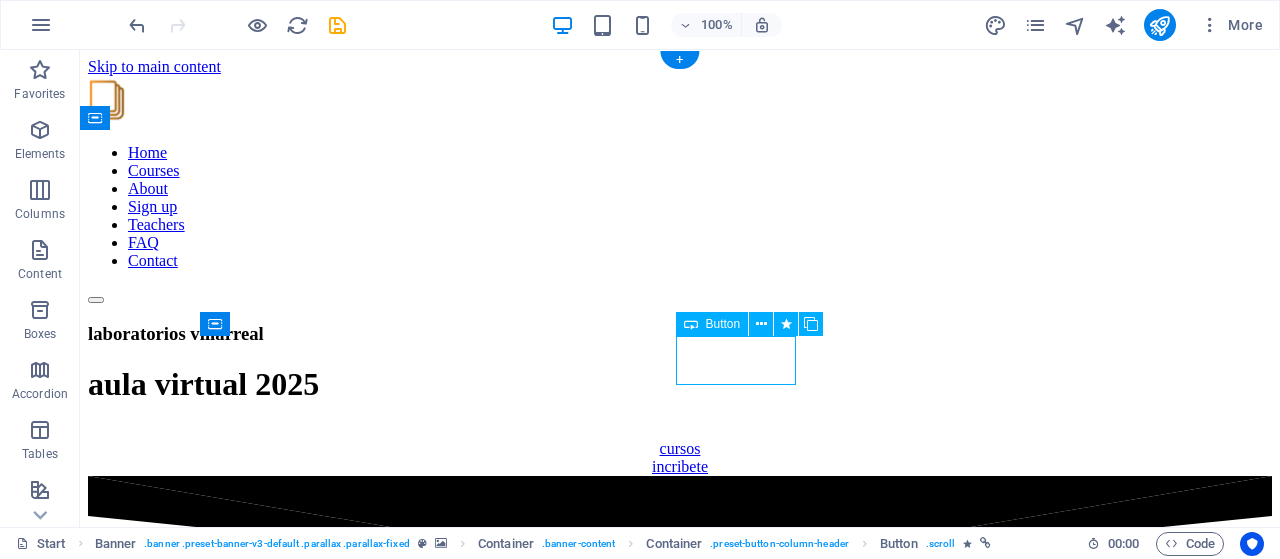 click on "incribete" at bounding box center (680, 467) 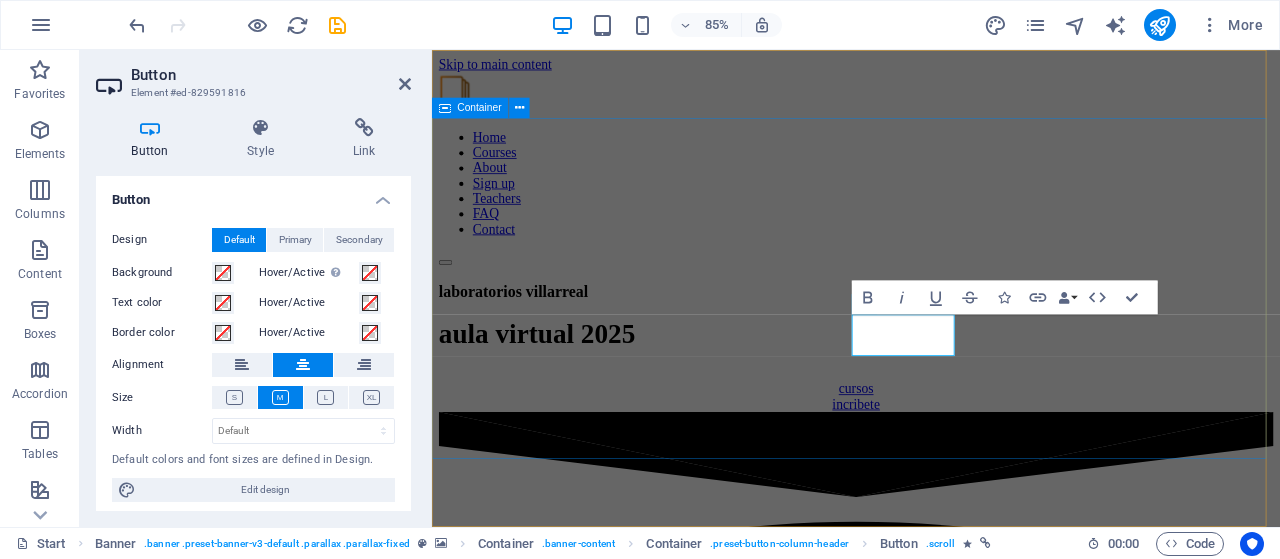 type 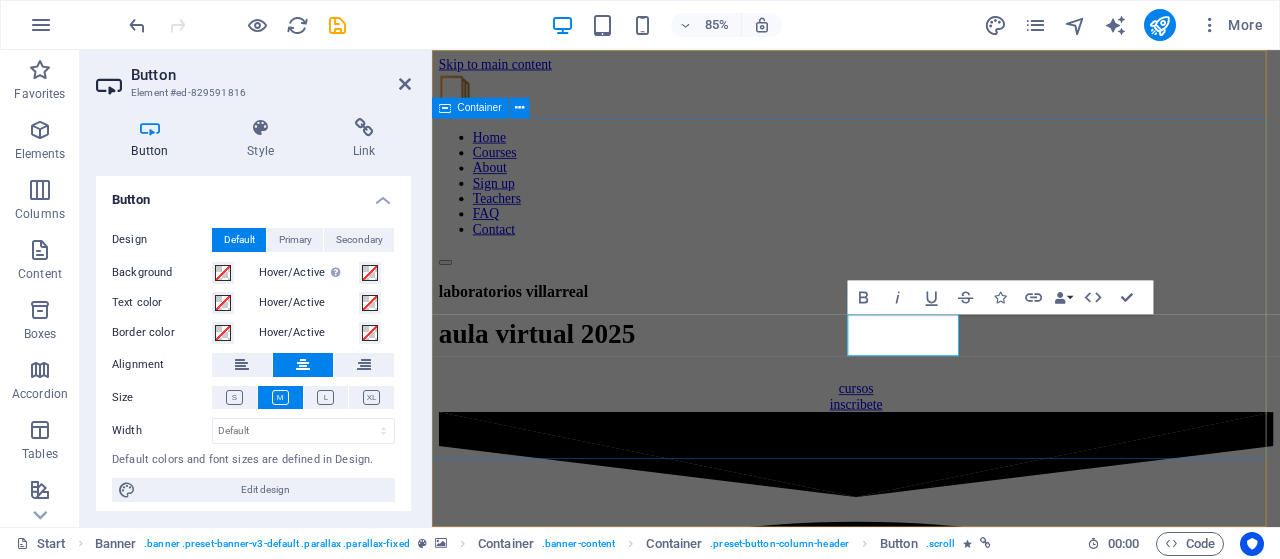 click on "laboratorios villarreal aula virtual 2025 cursos inscribete" at bounding box center (931, 390) 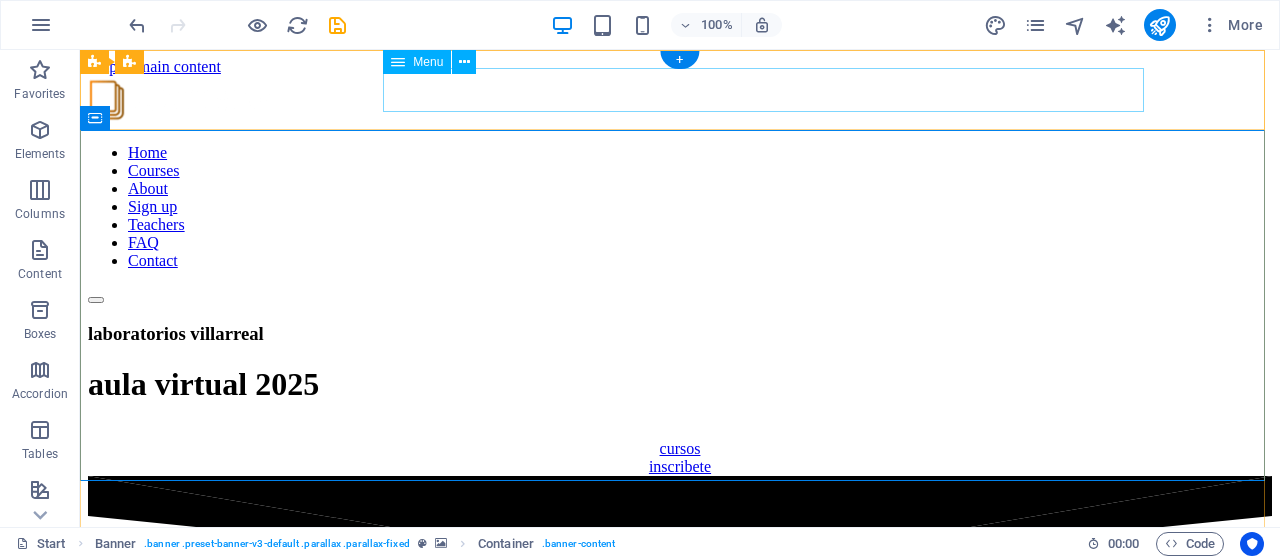 click on "Home Courses About Sign up Teachers FAQ Contact" at bounding box center [680, 207] 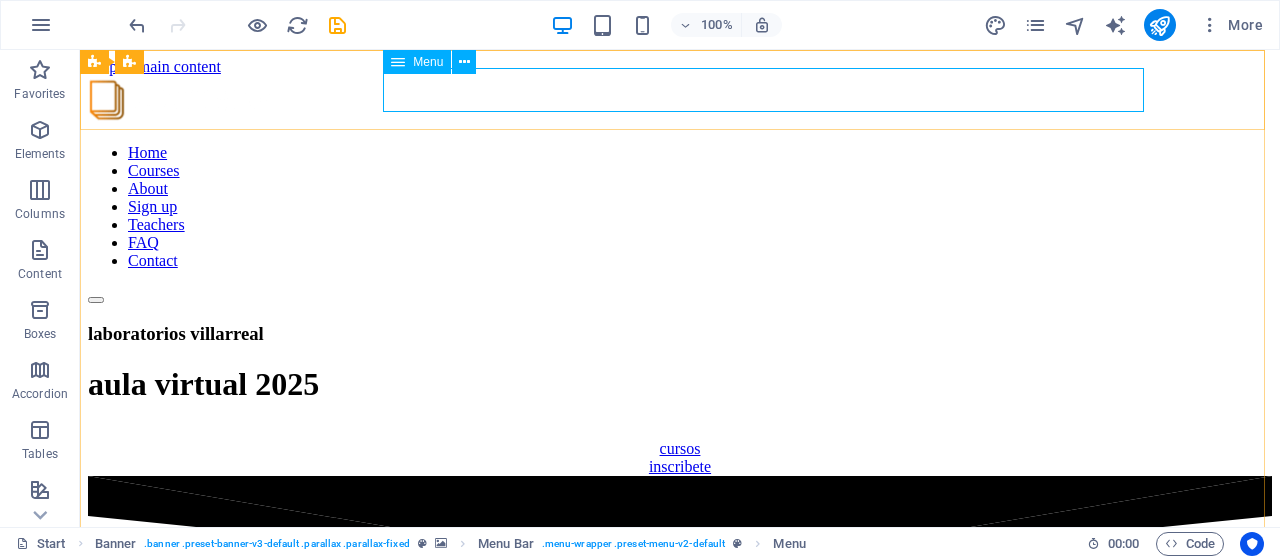 click on "Menu" at bounding box center (428, 62) 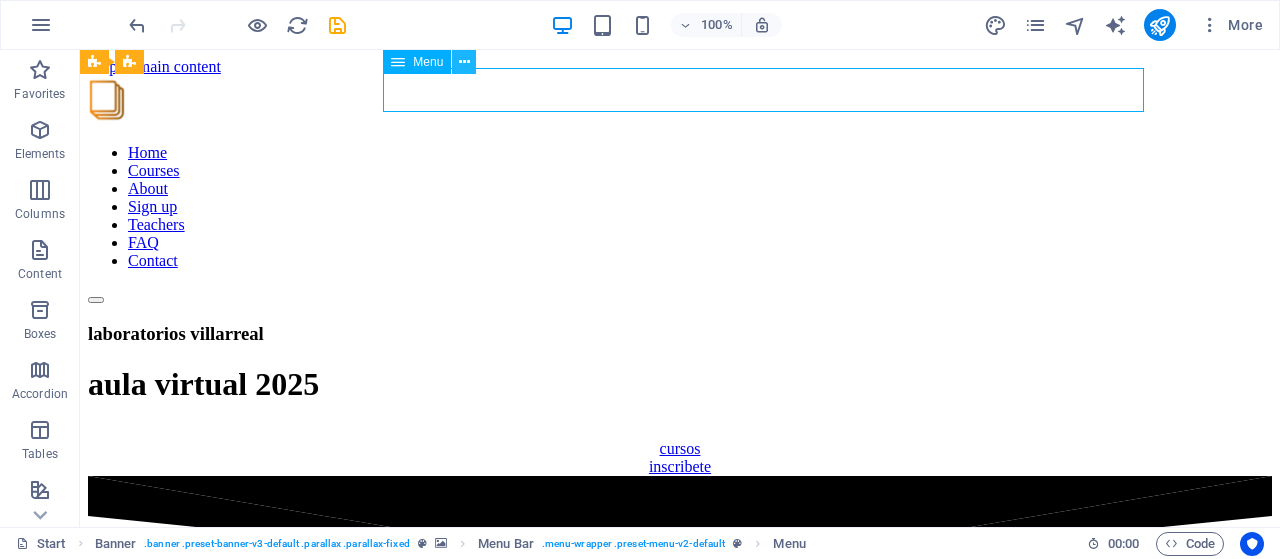 click at bounding box center (464, 62) 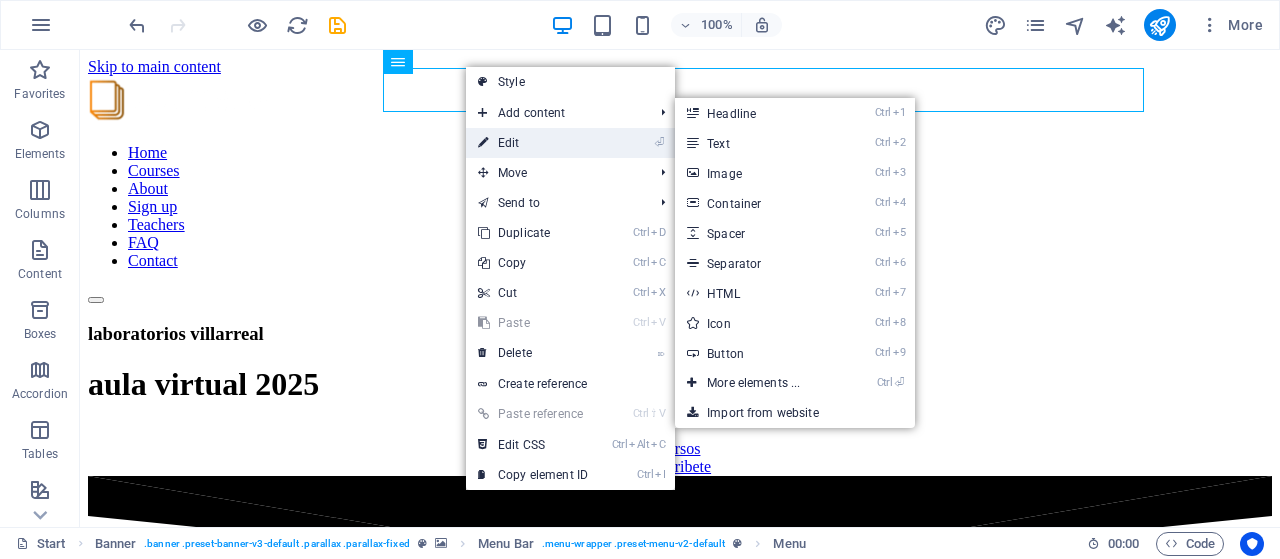 click on "⏎  Edit" at bounding box center [533, 143] 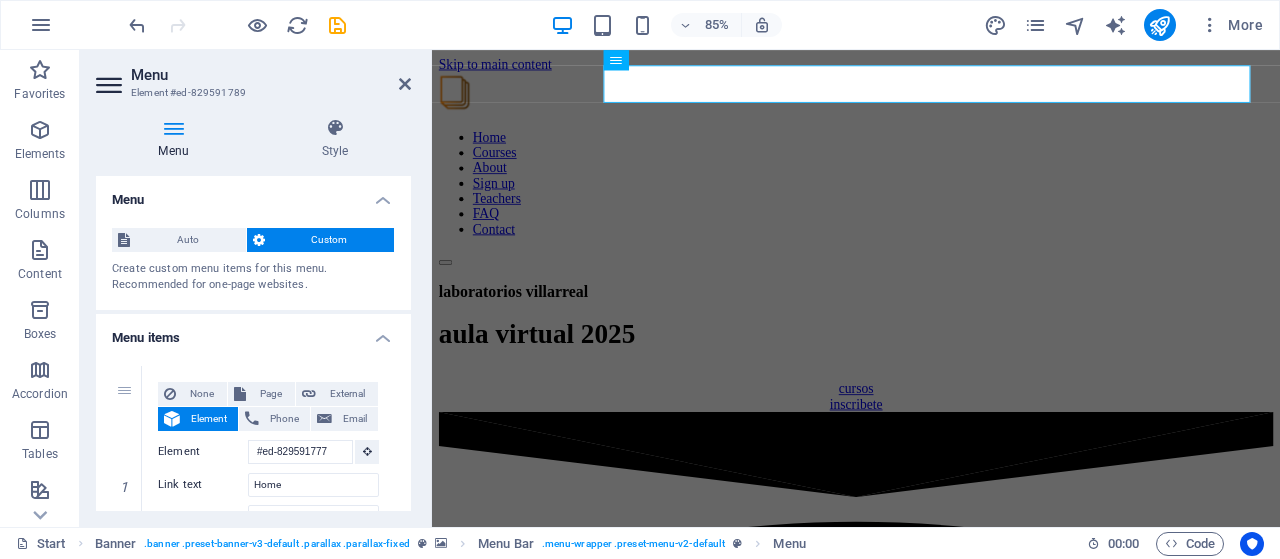 drag, startPoint x: 405, startPoint y: 209, endPoint x: 412, endPoint y: 237, distance: 28.86174 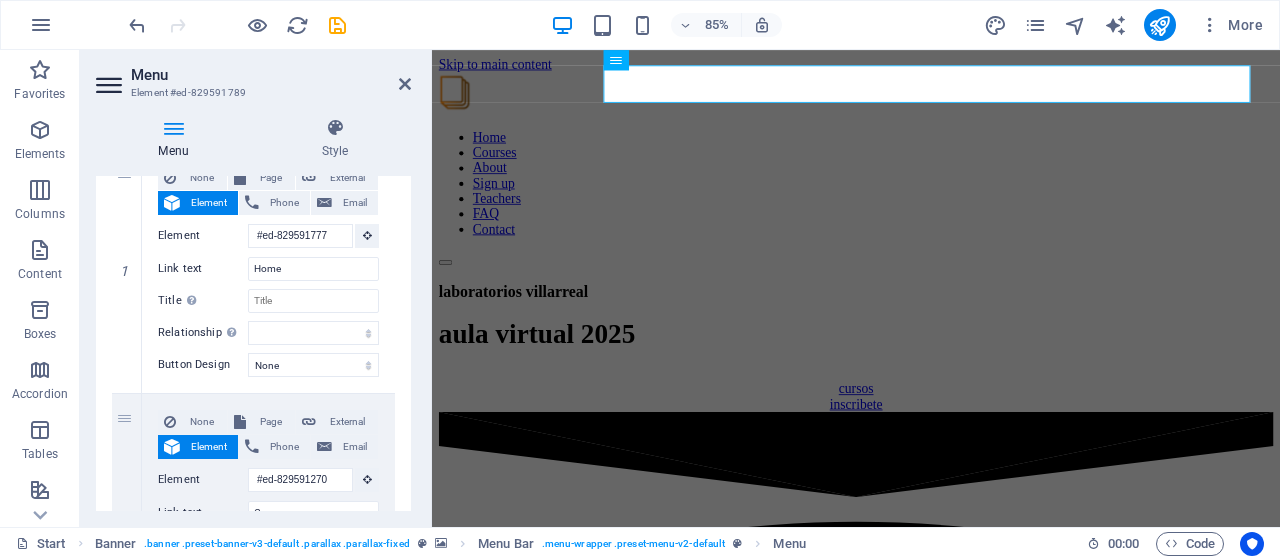scroll, scrollTop: 193, scrollLeft: 0, axis: vertical 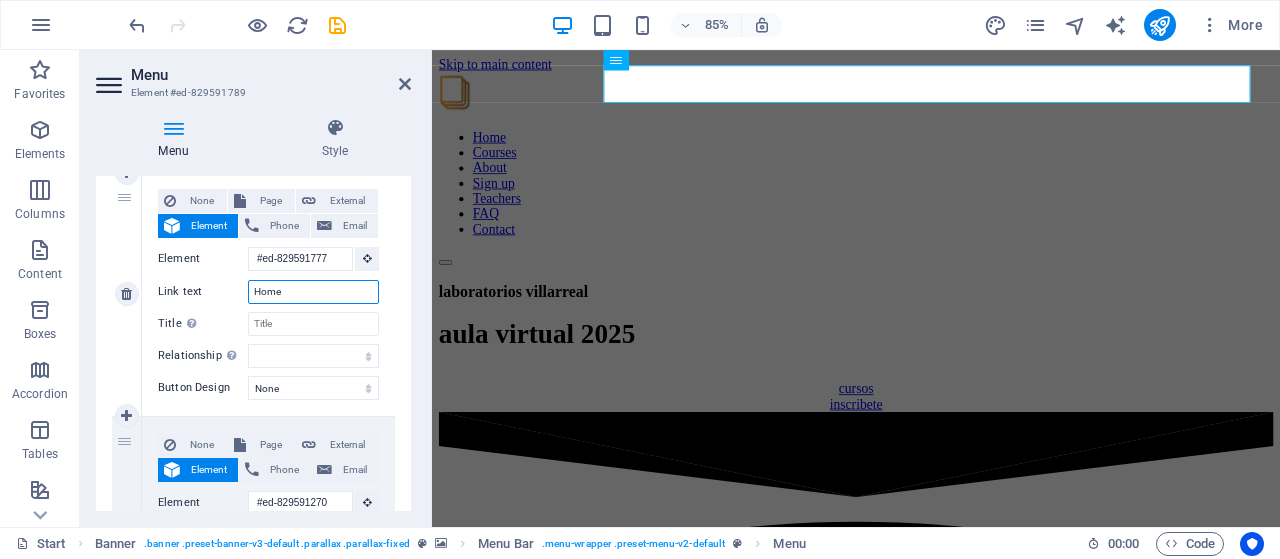 drag, startPoint x: 329, startPoint y: 285, endPoint x: 192, endPoint y: 280, distance: 137.09122 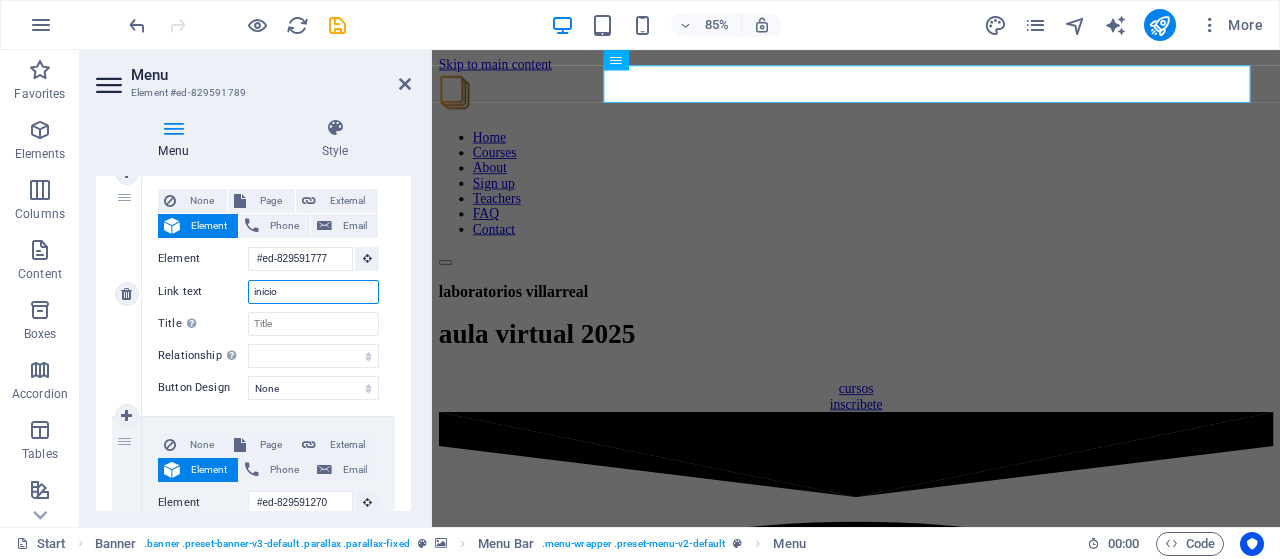 type on "inici" 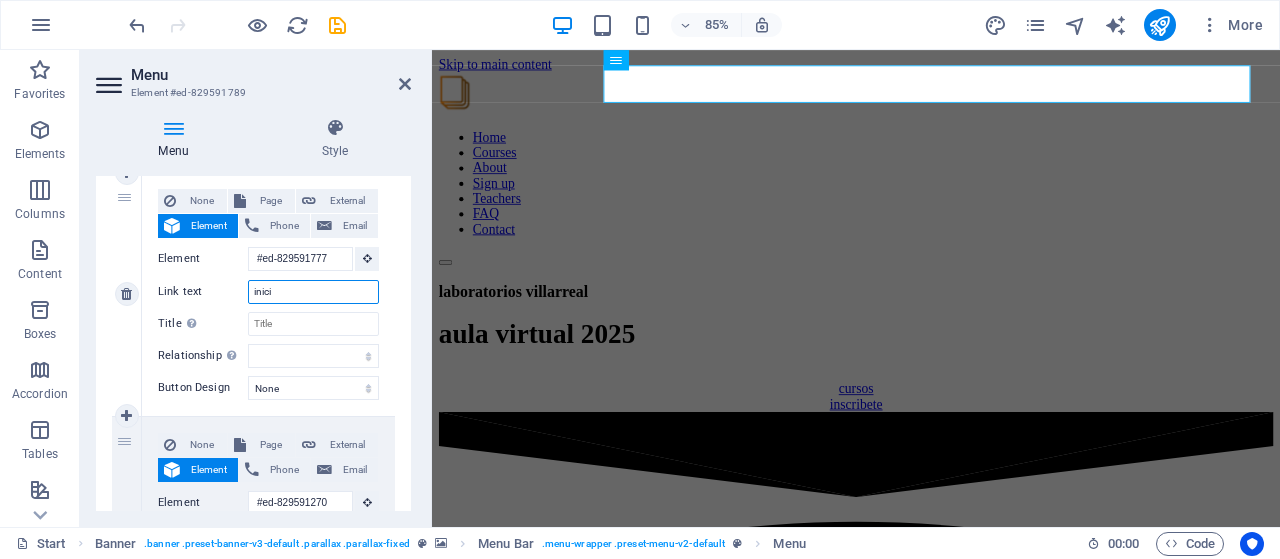 select 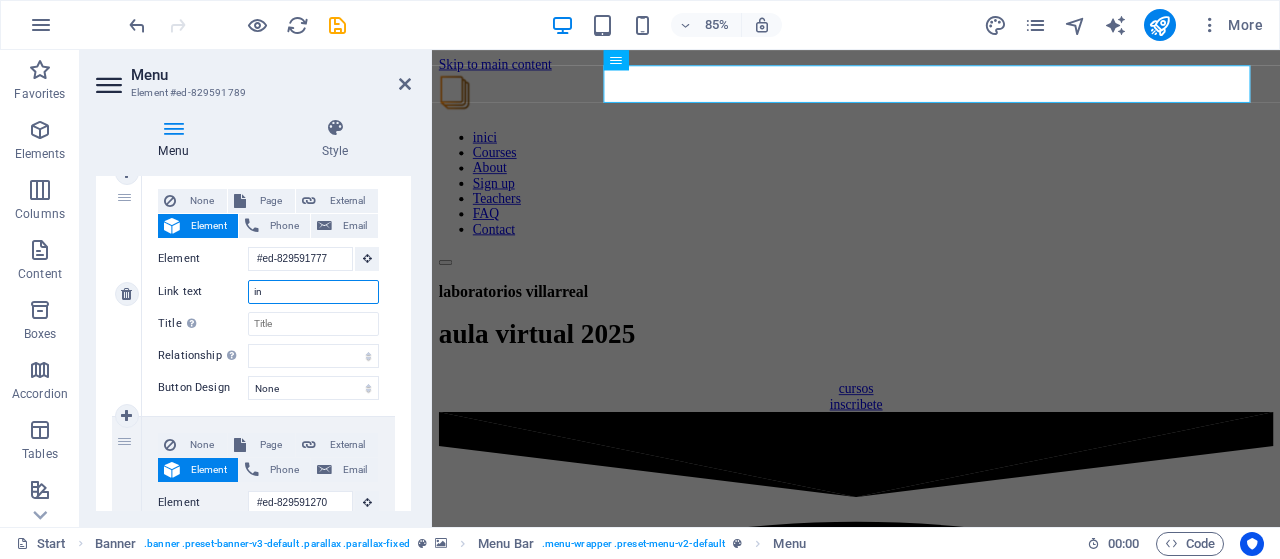 type on "i" 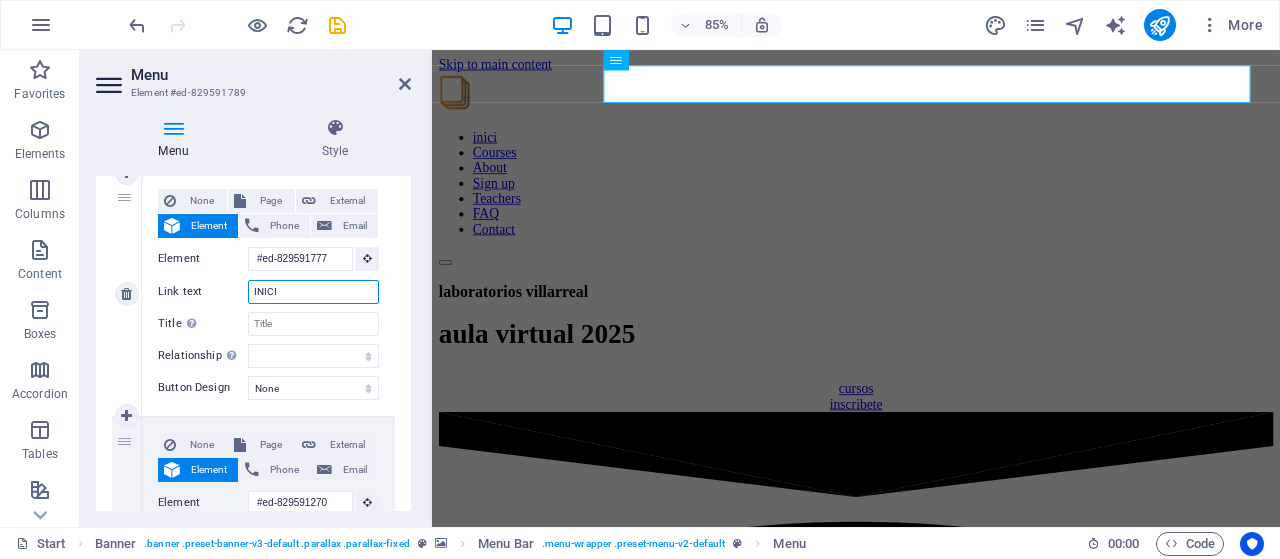 type on "INICIO" 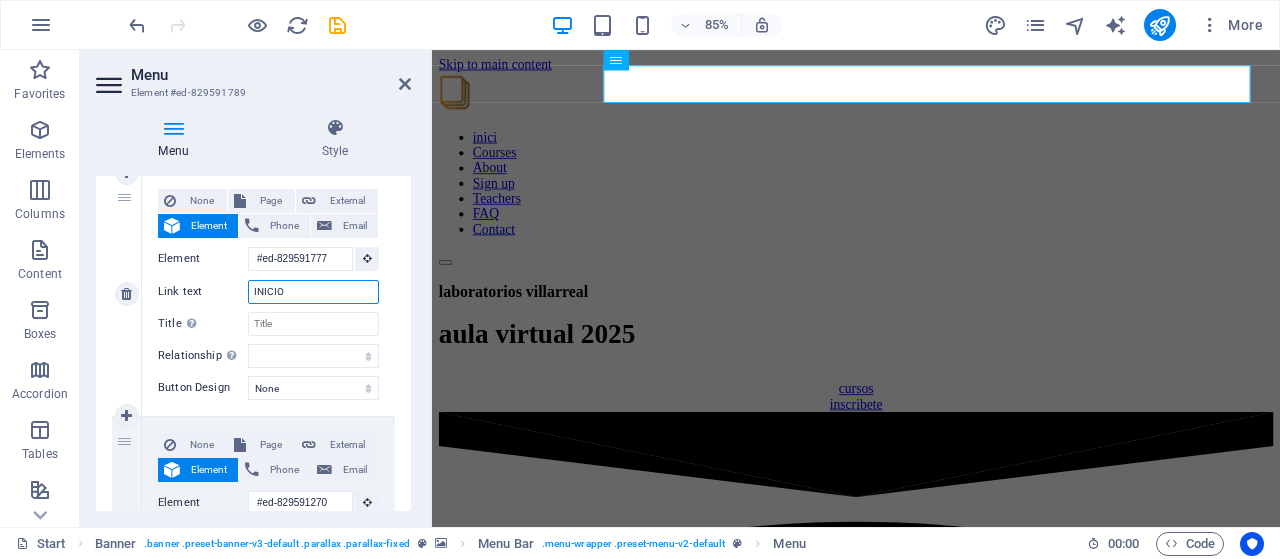 select 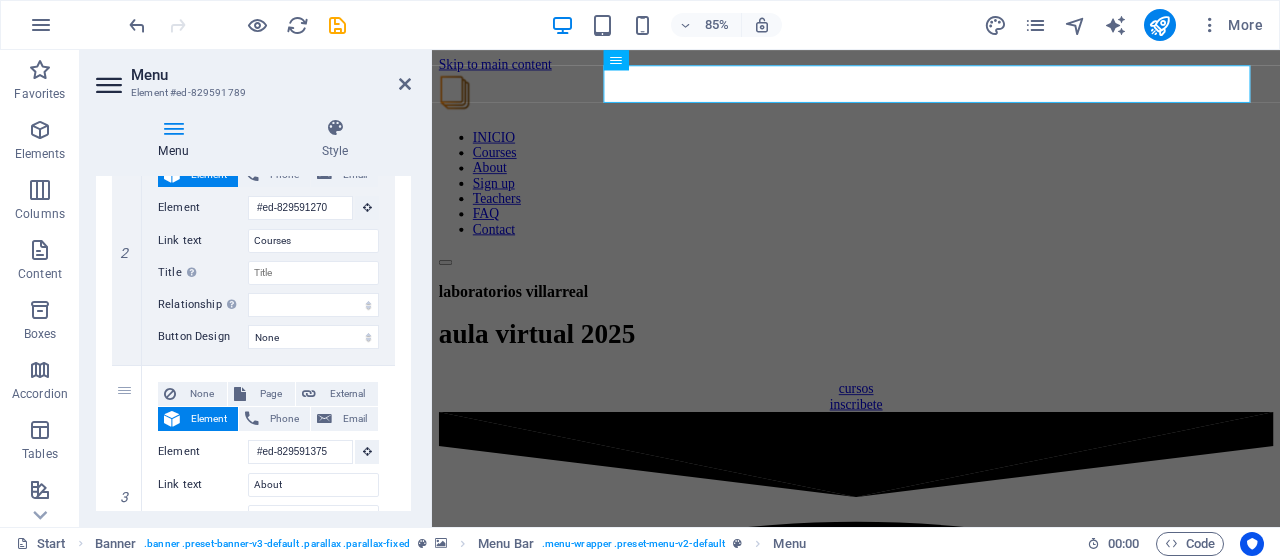 scroll, scrollTop: 526, scrollLeft: 0, axis: vertical 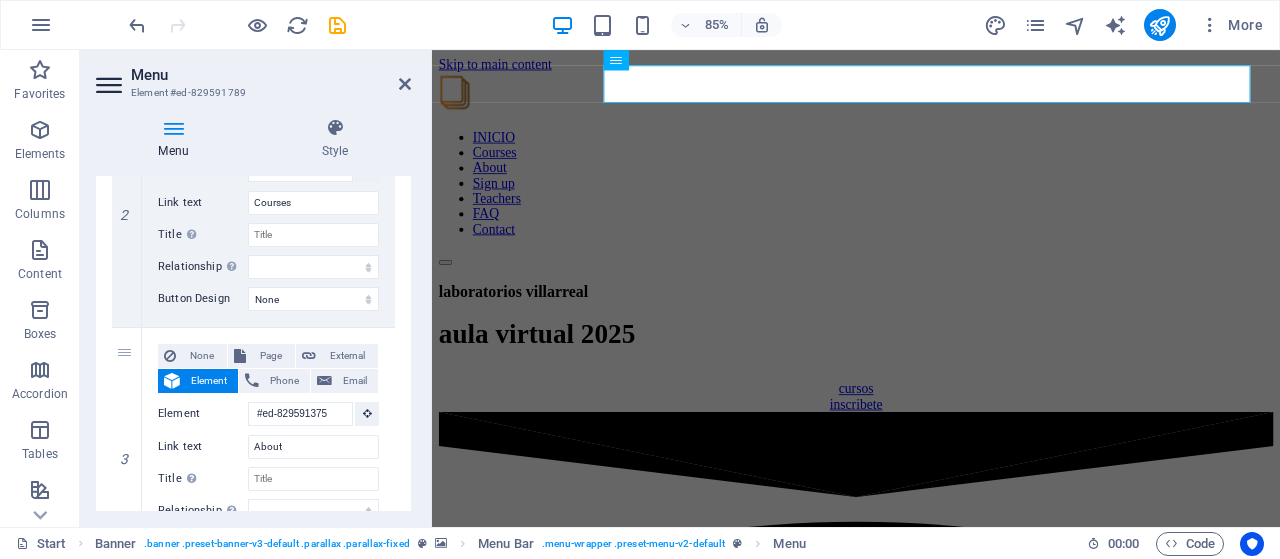 type on "INICIO" 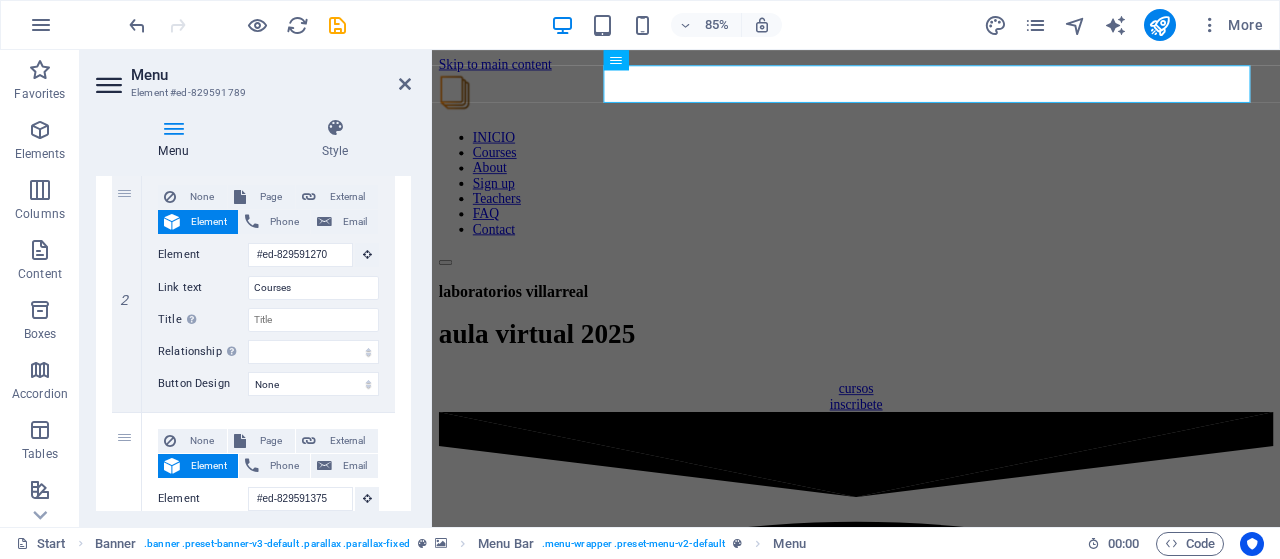 scroll, scrollTop: 414, scrollLeft: 0, axis: vertical 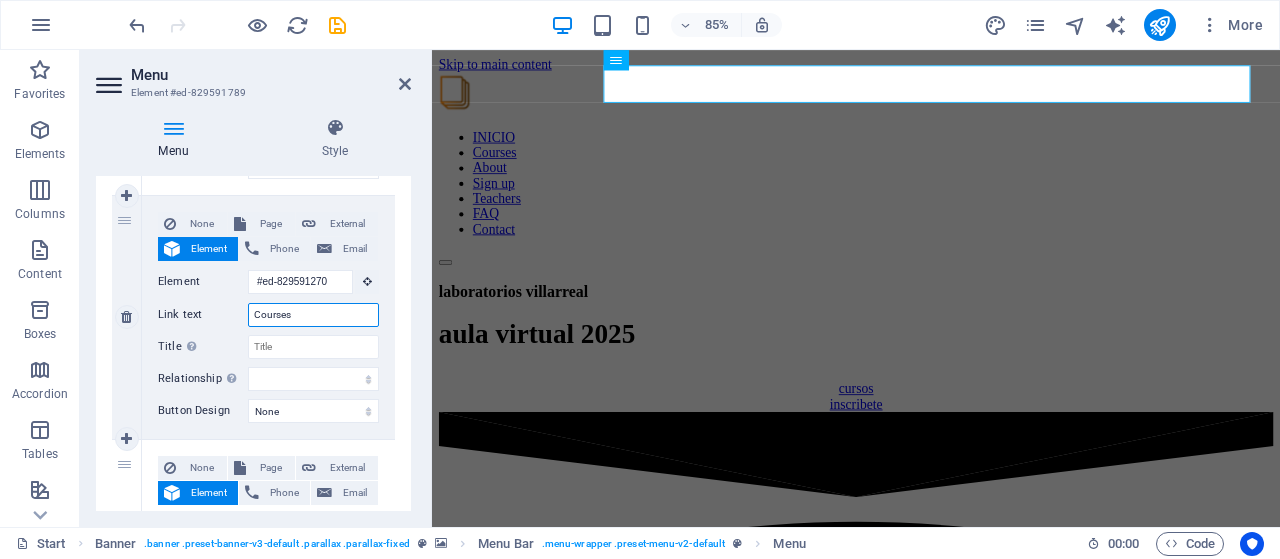 drag, startPoint x: 317, startPoint y: 313, endPoint x: 200, endPoint y: 304, distance: 117.34564 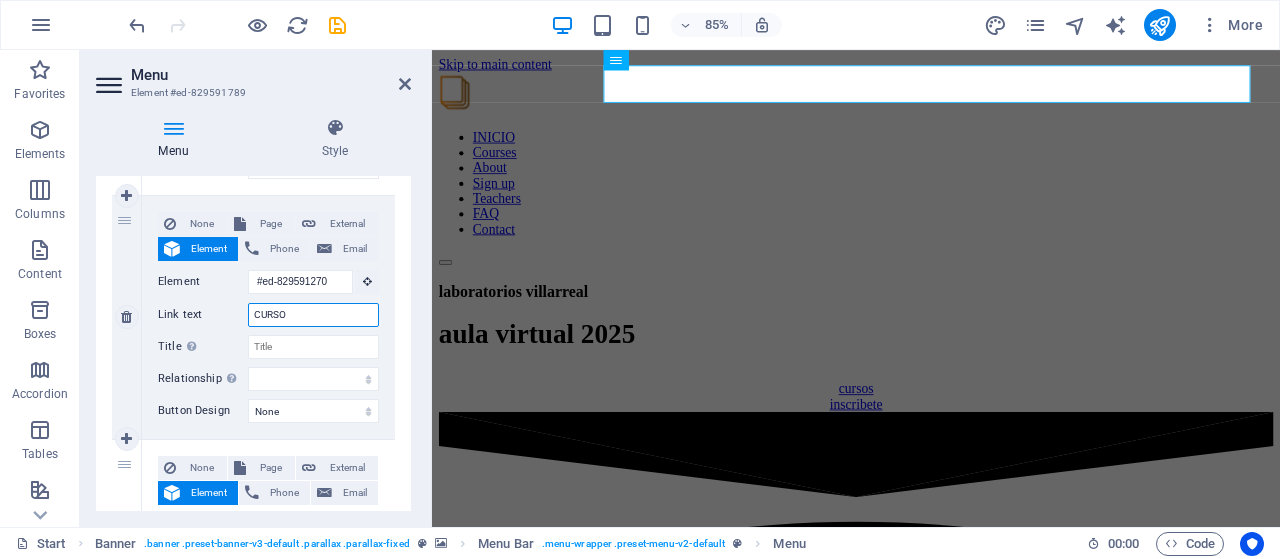 type on "CURSOS" 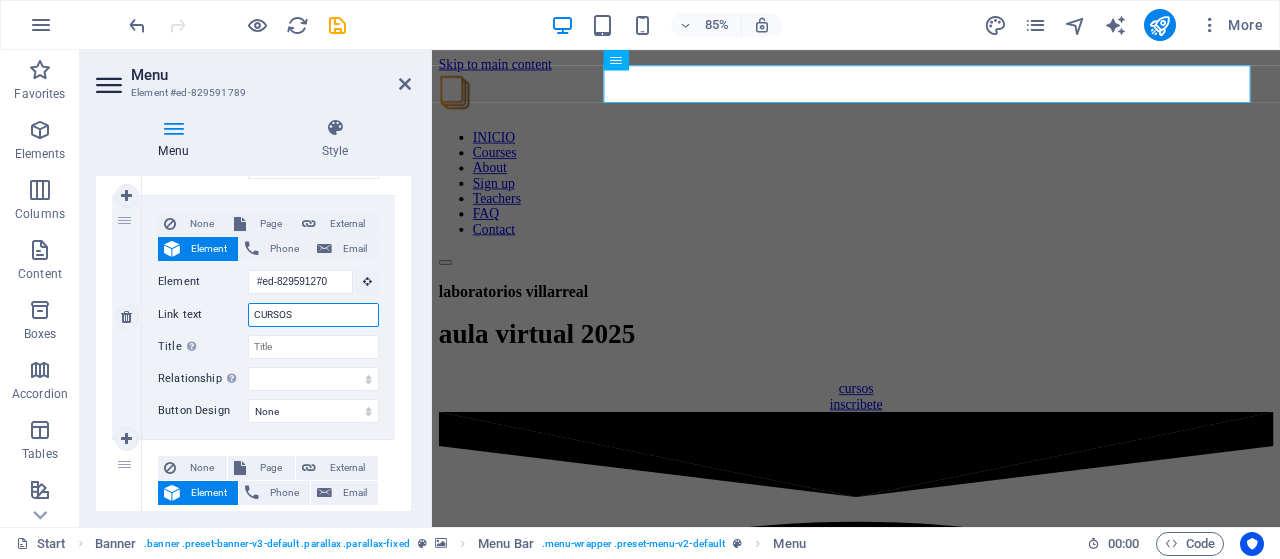 select 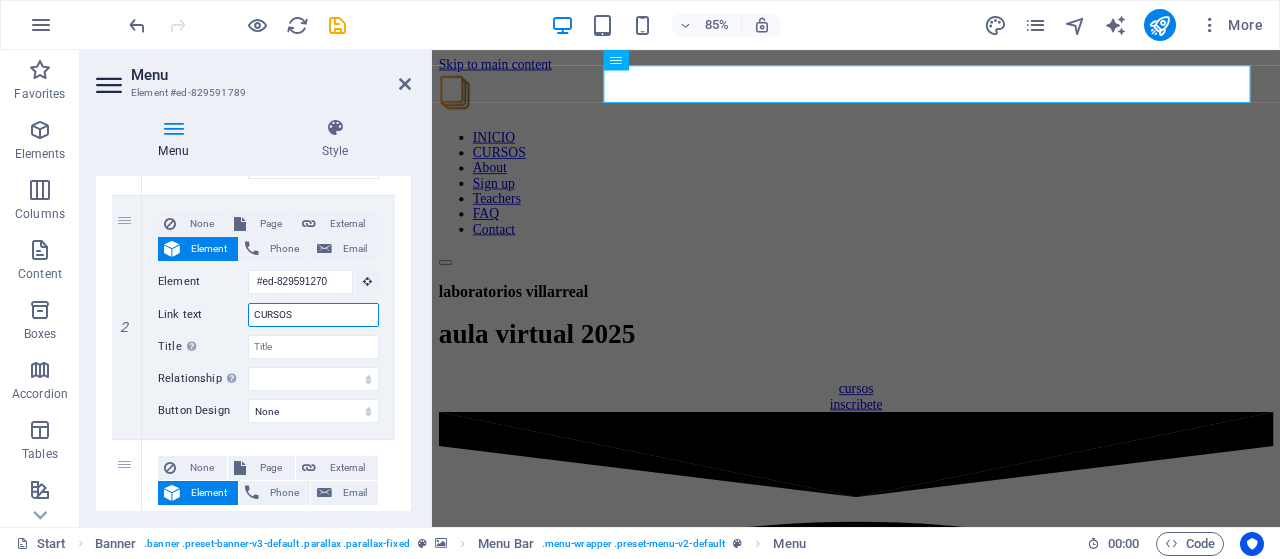 type on "CURSOS" 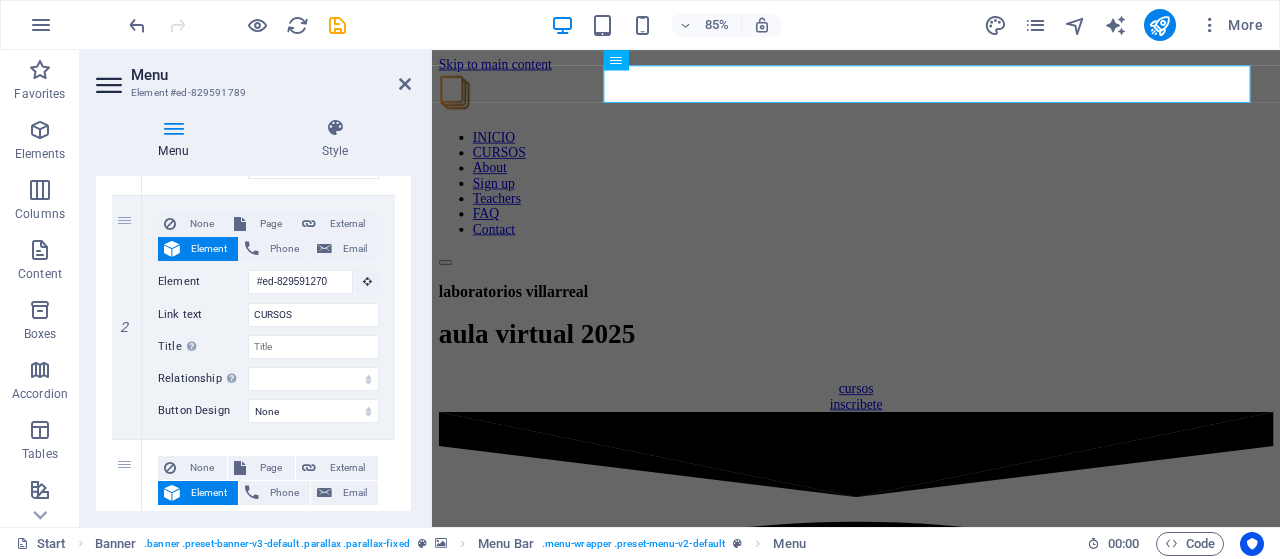 click on "Menu Style Menu Auto Custom Create custom menu items for this menu. Recommended for one-page websites. Manage pages Menu items 1 None Page External Element Phone Email Page Start Subpage Legal notice Privacy Element #ed-829591777
URL Phone Email Link text INICIO Link target New tab Same tab Overlay Title Additional link description, should not be the same as the link text. The title is most often shown as a tooltip text when the mouse moves over the element. Leave empty if uncertain. Relationship Sets the  relationship of this link to the link target . For example, the value "nofollow" instructs search engines not to follow the link. Can be left empty. alternate author bookmark external help license next nofollow noreferrer noopener prev search tag Button Design None Default Primary Secondary 2 None Page External Element Phone Email Page Start Subpage Legal notice Privacy Element #ed-829591270
URL Phone Email Link text CURSOS Link target New tab Same tab Overlay" at bounding box center (253, 314) 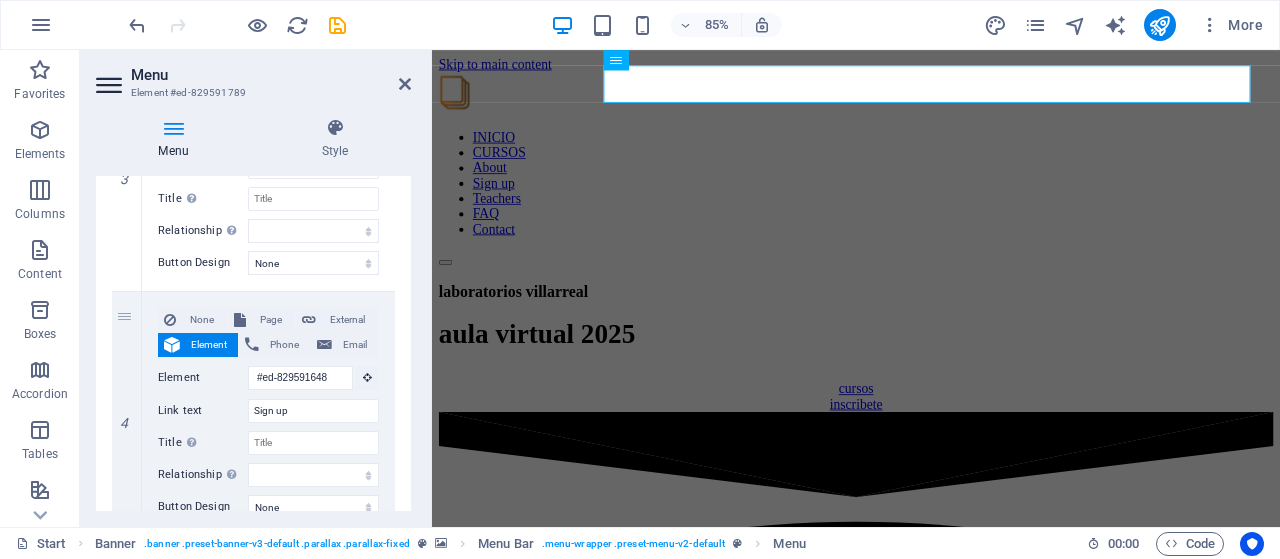 scroll, scrollTop: 824, scrollLeft: 0, axis: vertical 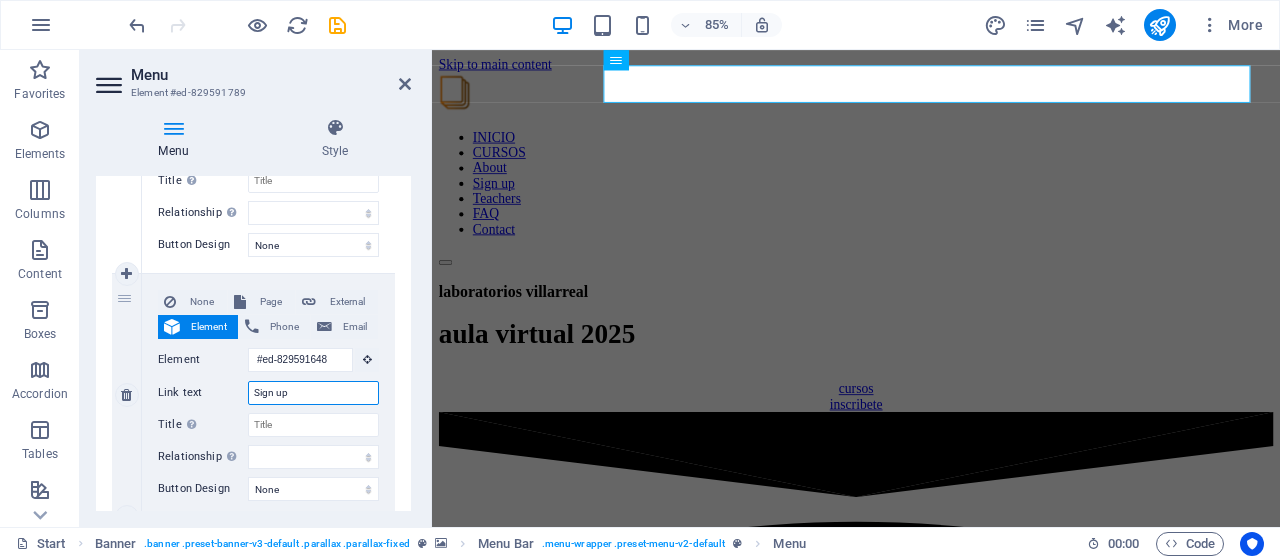 drag, startPoint x: 313, startPoint y: 397, endPoint x: 198, endPoint y: 382, distance: 115.97414 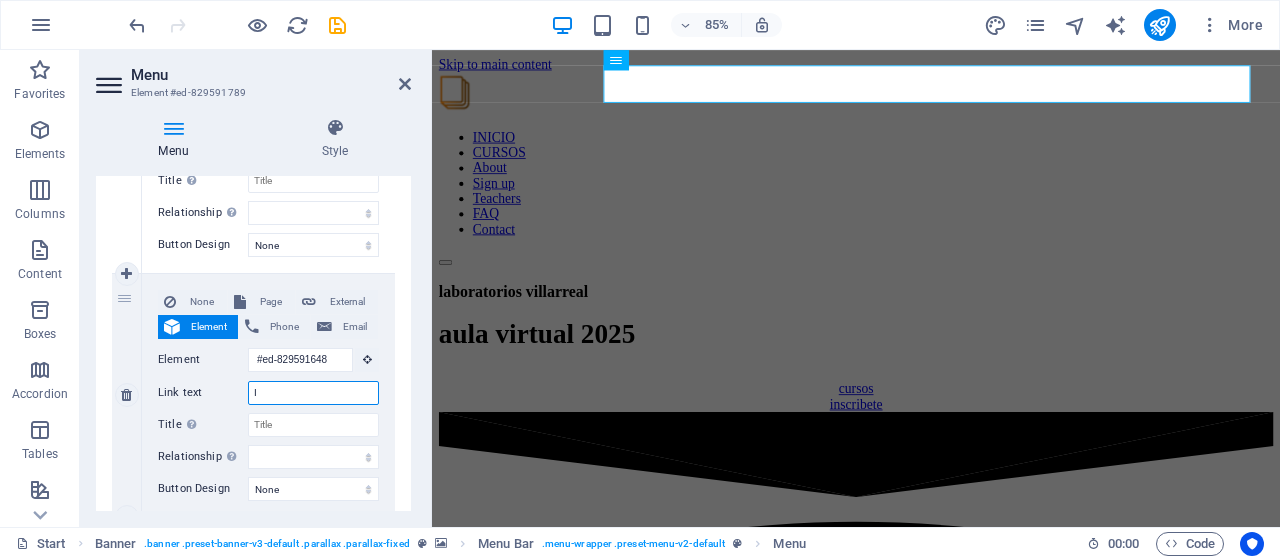 type on "IN" 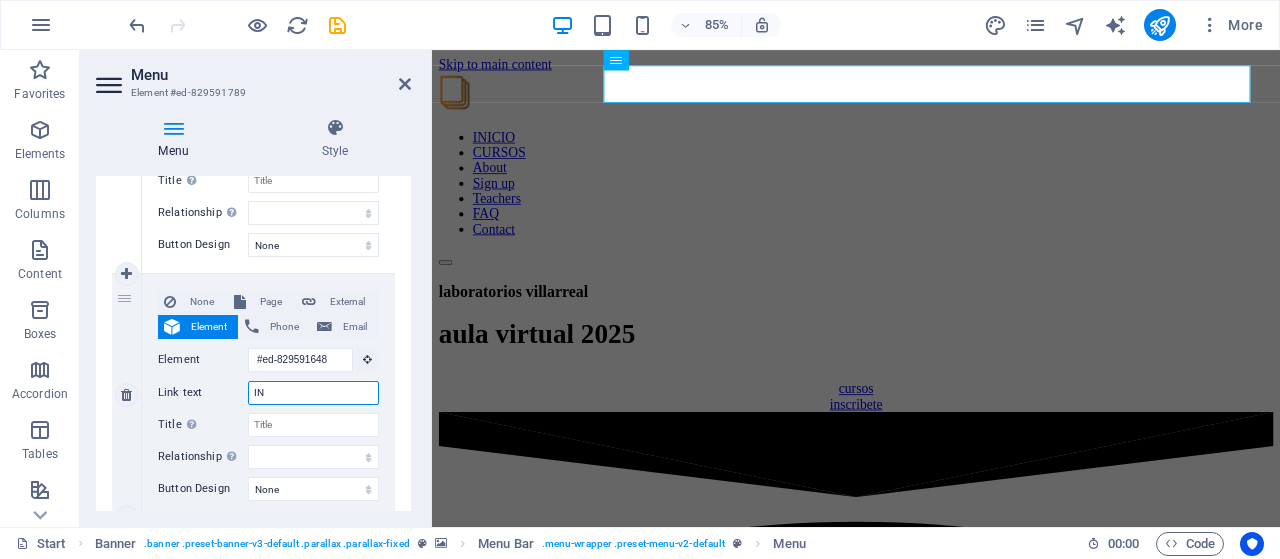 select 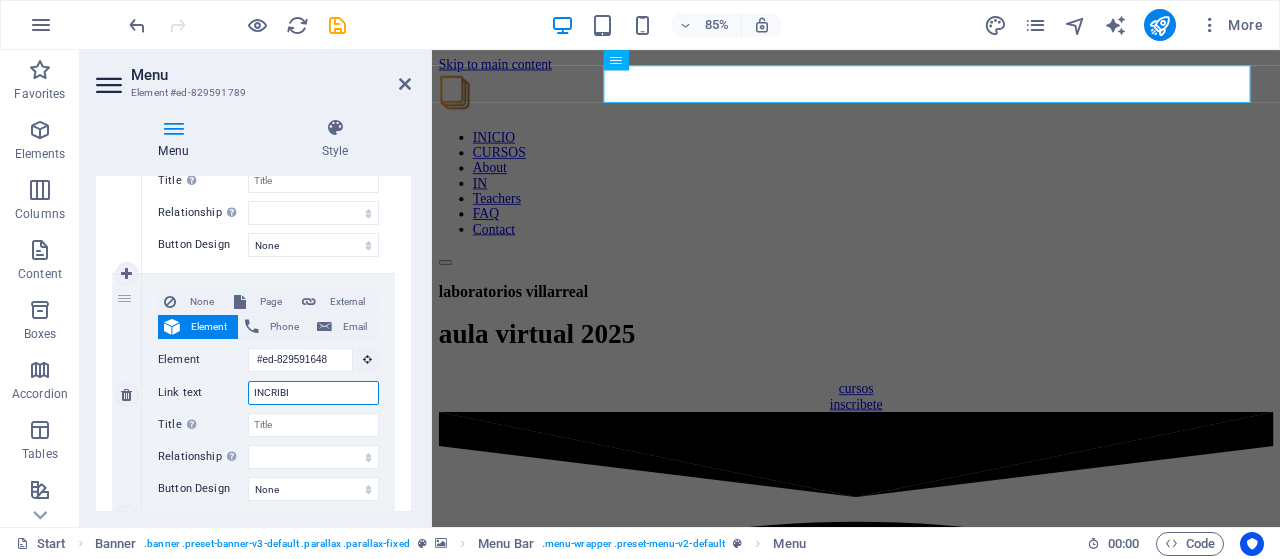type on "INCRIBIE" 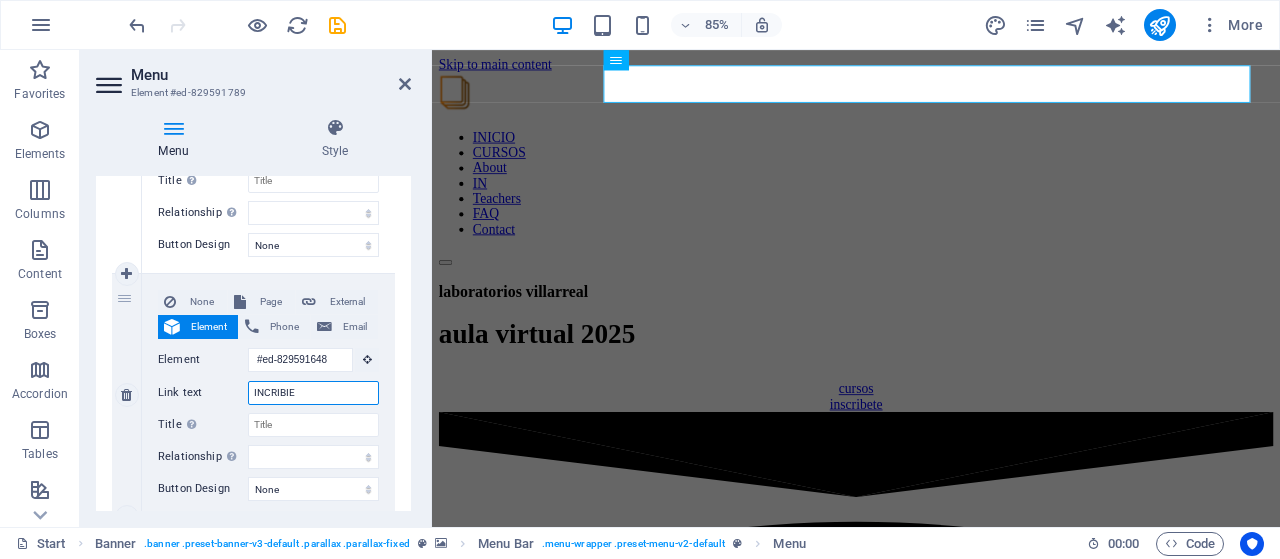 select 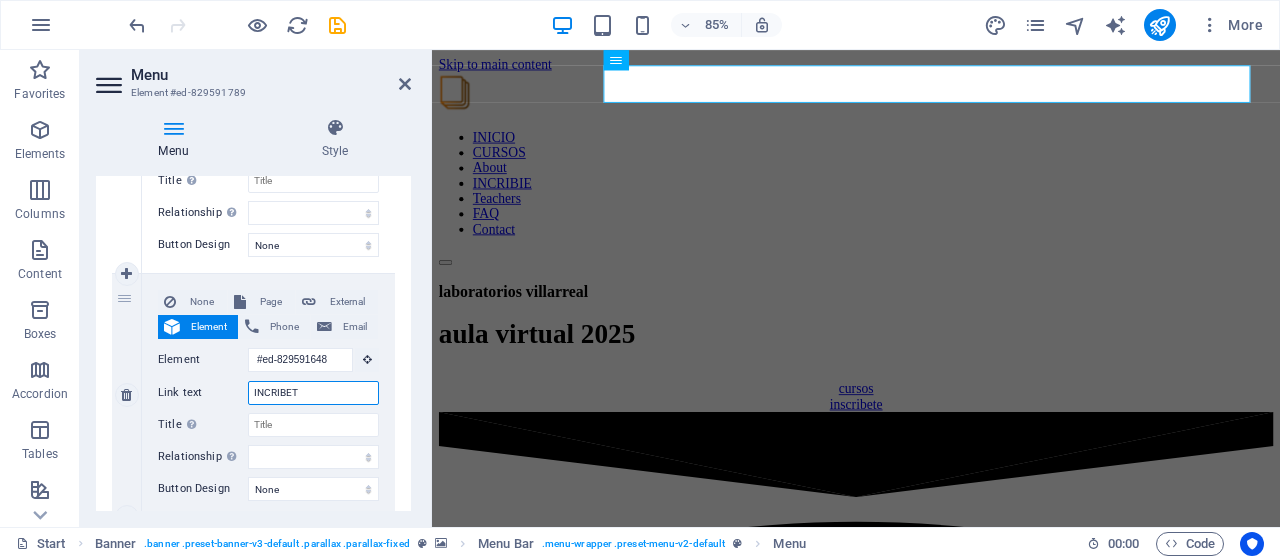 type on "INCRIBETE" 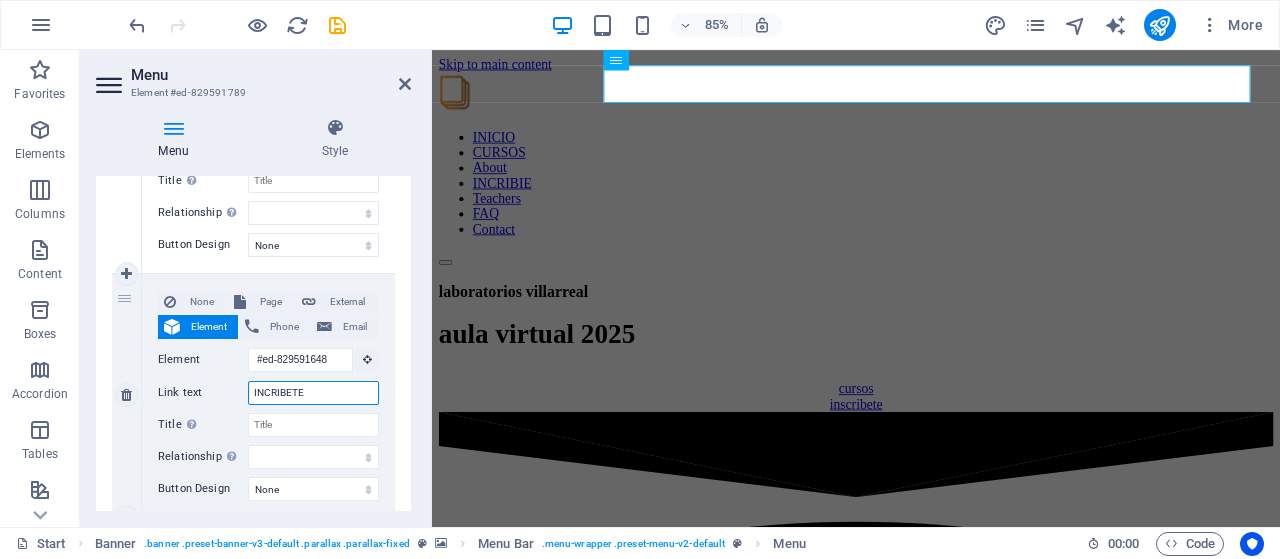 select 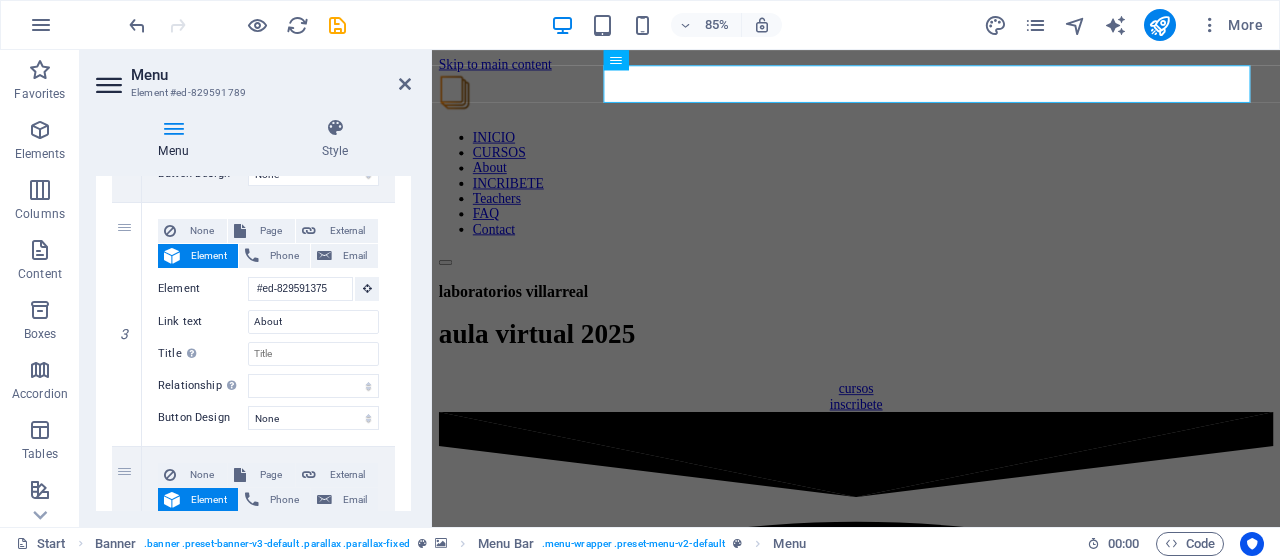 scroll, scrollTop: 666, scrollLeft: 0, axis: vertical 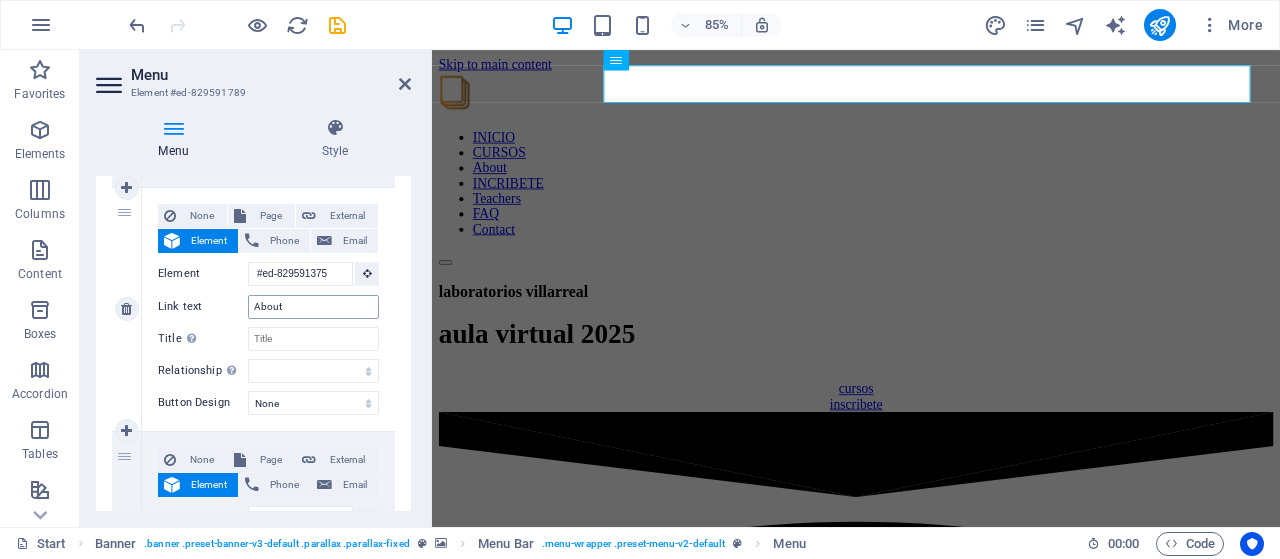 type on "INCRIBETE" 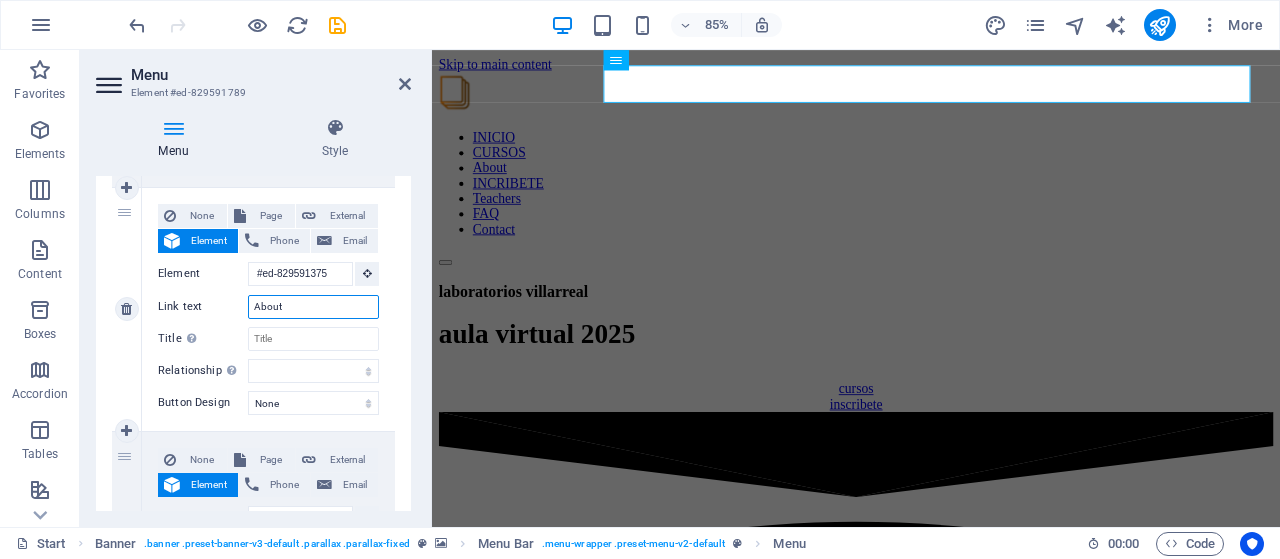 drag, startPoint x: 358, startPoint y: 309, endPoint x: 230, endPoint y: 295, distance: 128.76335 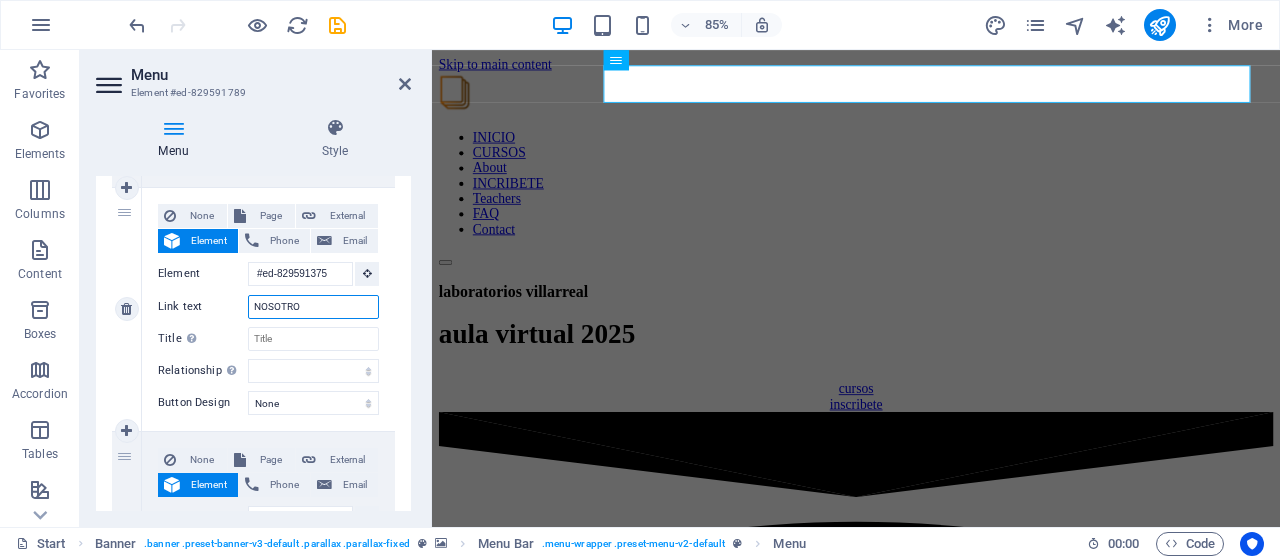 type on "NOSOTROS" 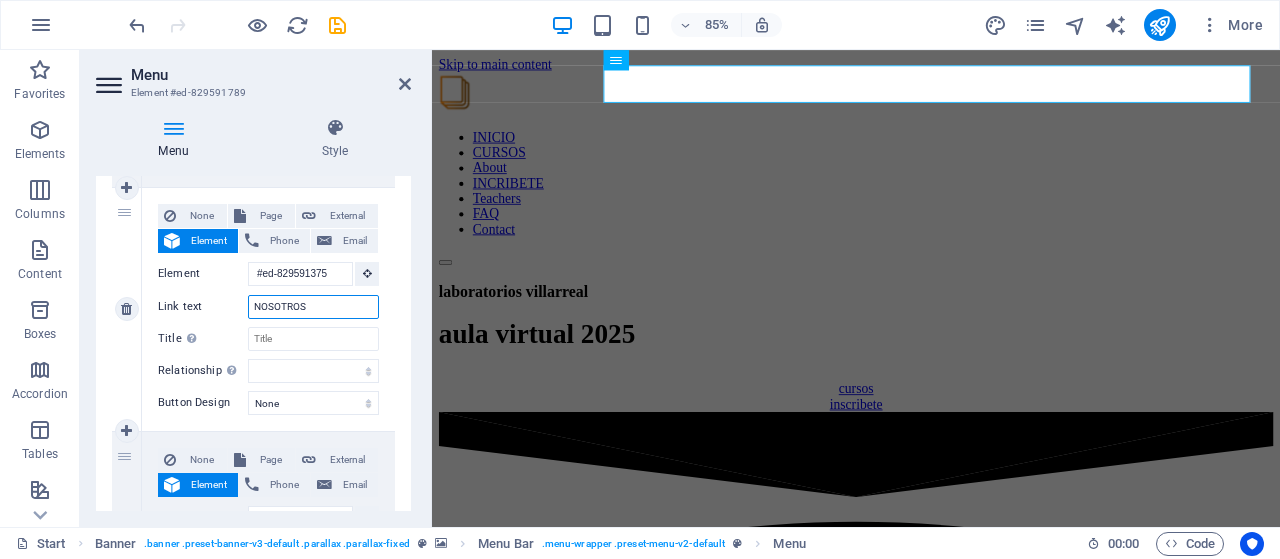 select 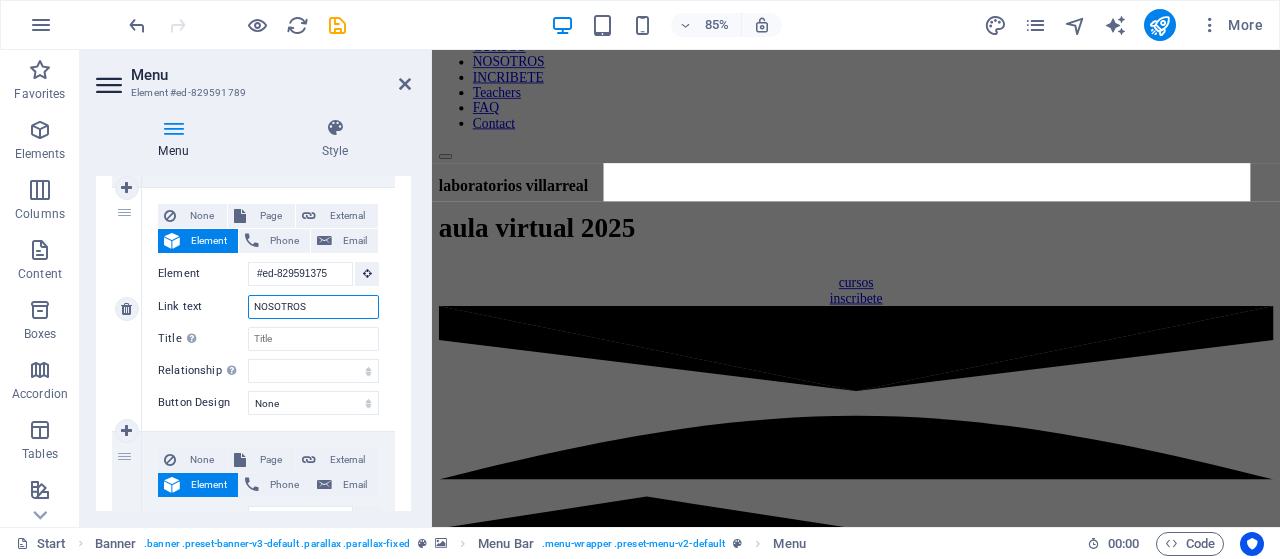 scroll, scrollTop: 0, scrollLeft: 0, axis: both 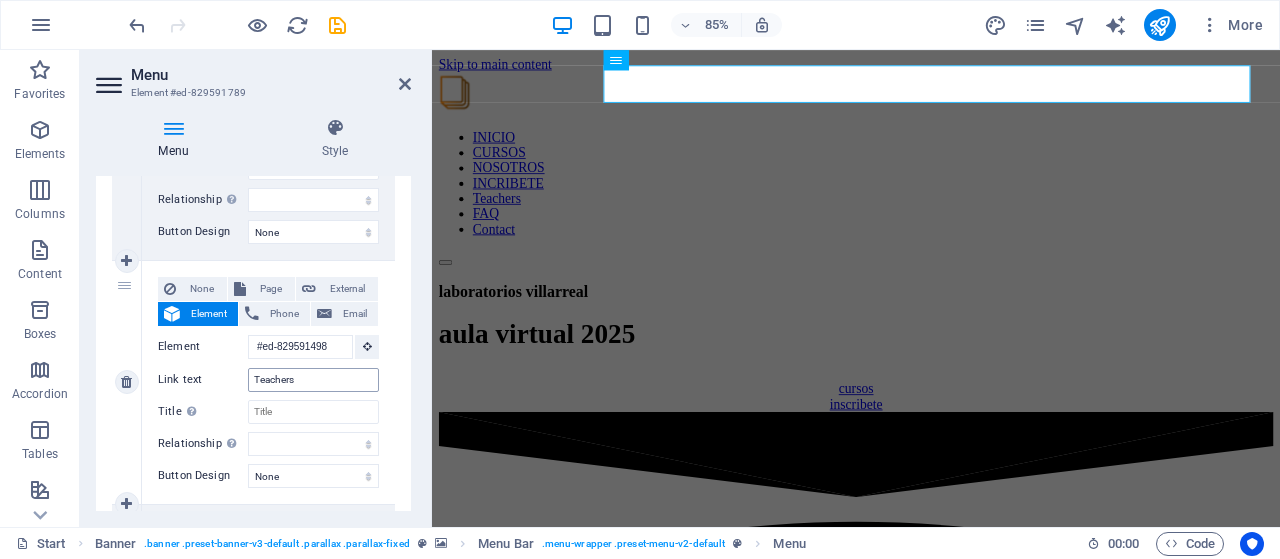 type on "NOSOTROS" 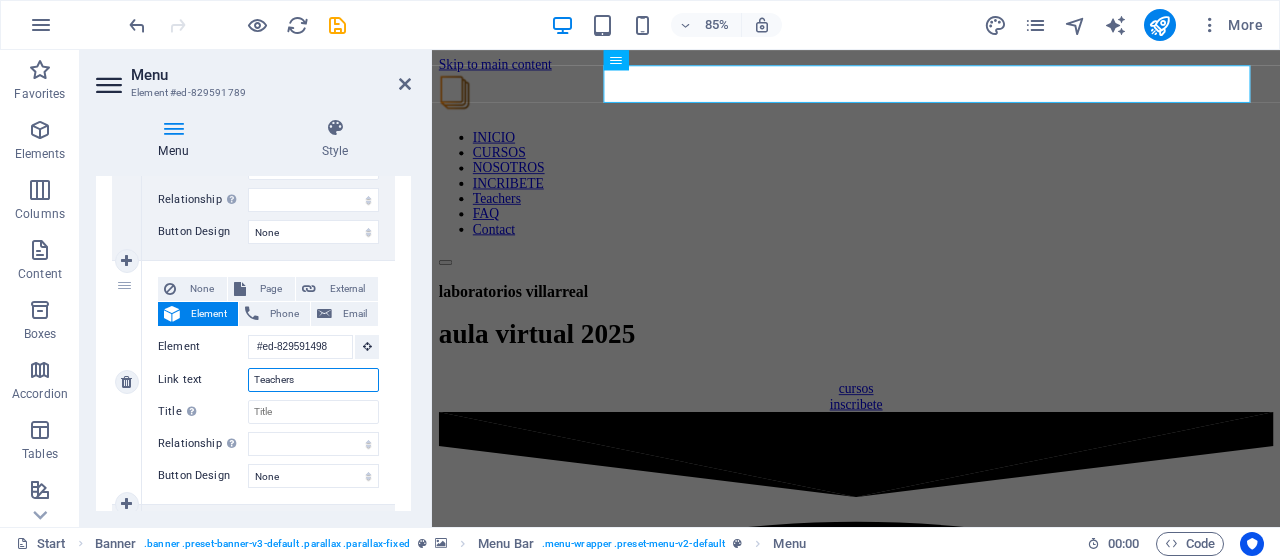 drag, startPoint x: 329, startPoint y: 378, endPoint x: 212, endPoint y: 357, distance: 118.869675 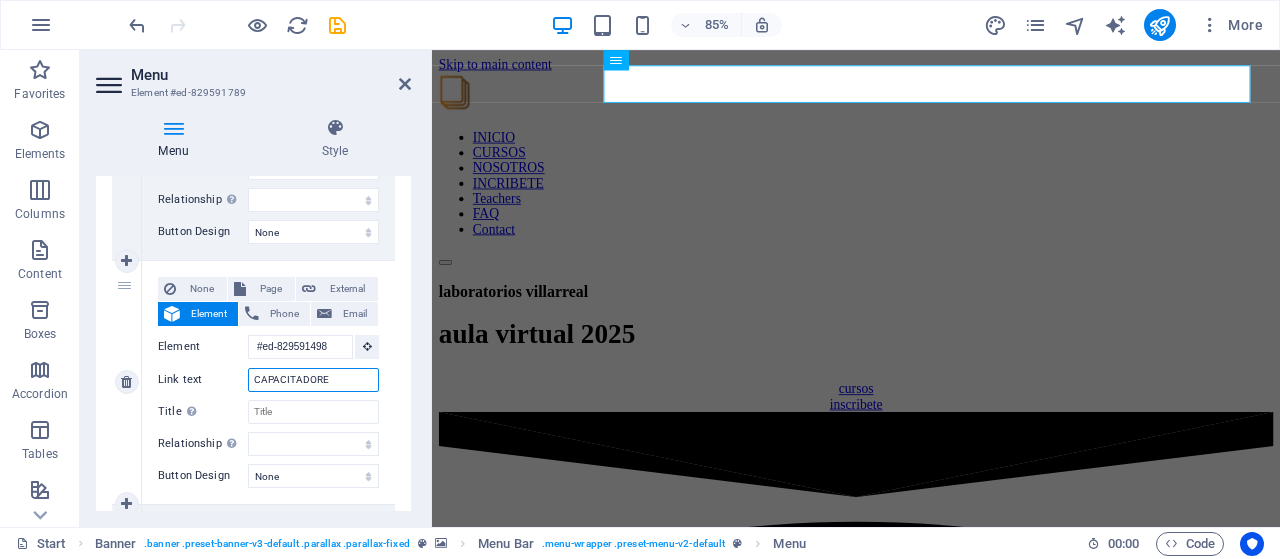 type on "CAPACITADORES" 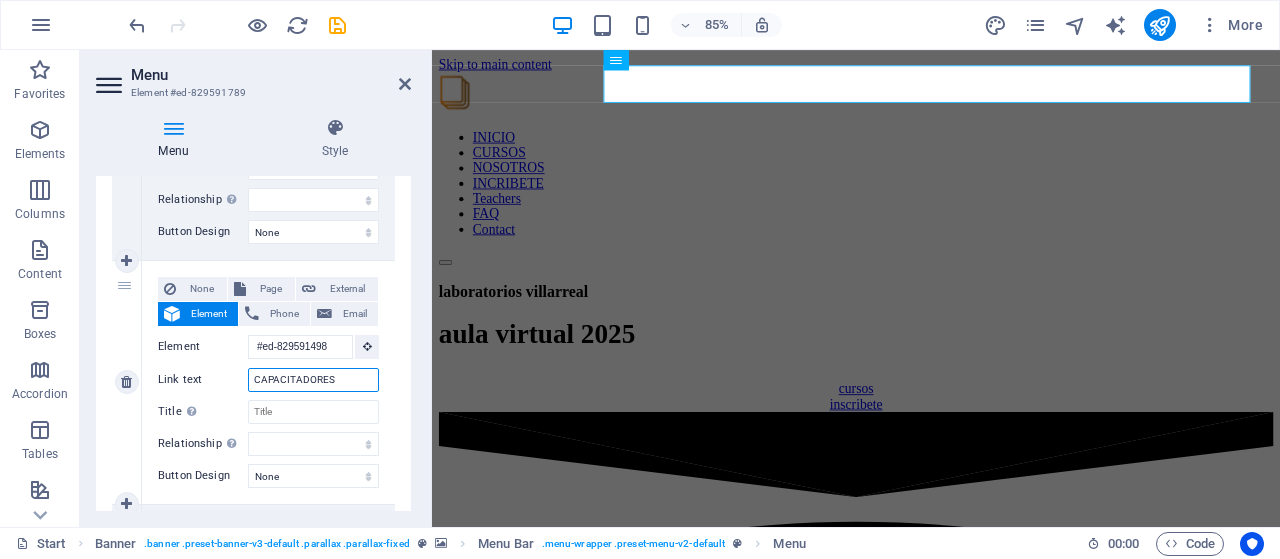 select 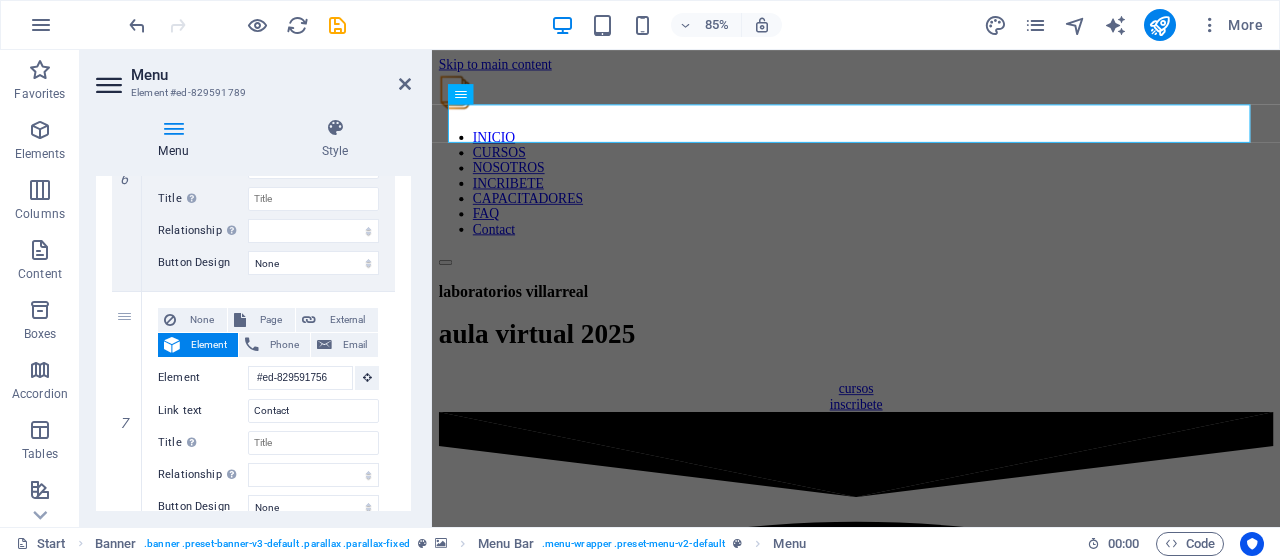 scroll, scrollTop: 1572, scrollLeft: 0, axis: vertical 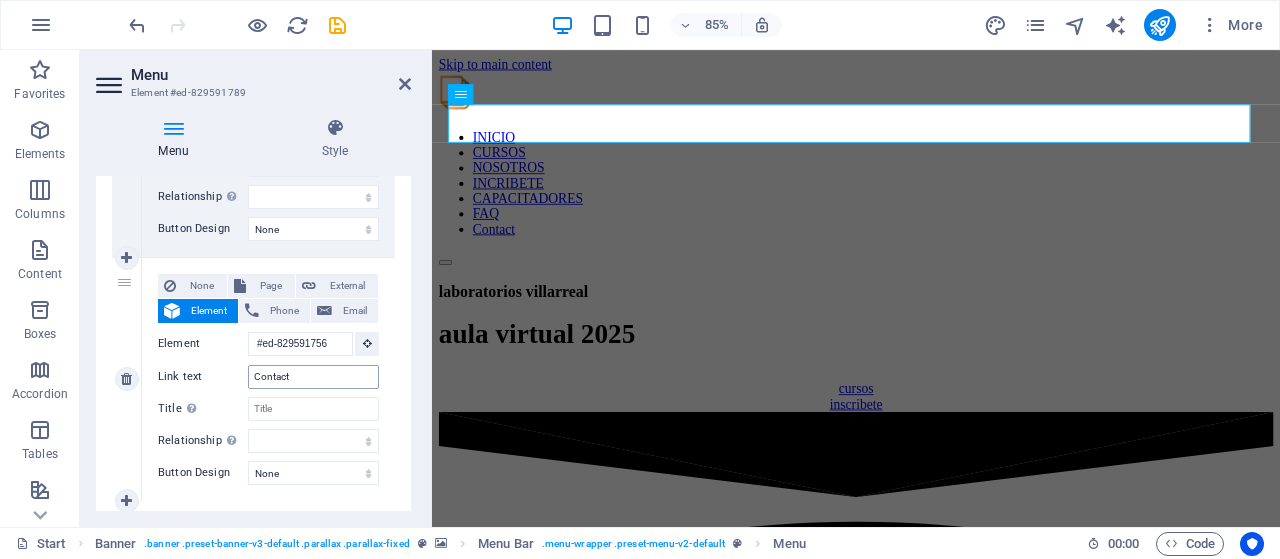 type on "CAPACITADORES" 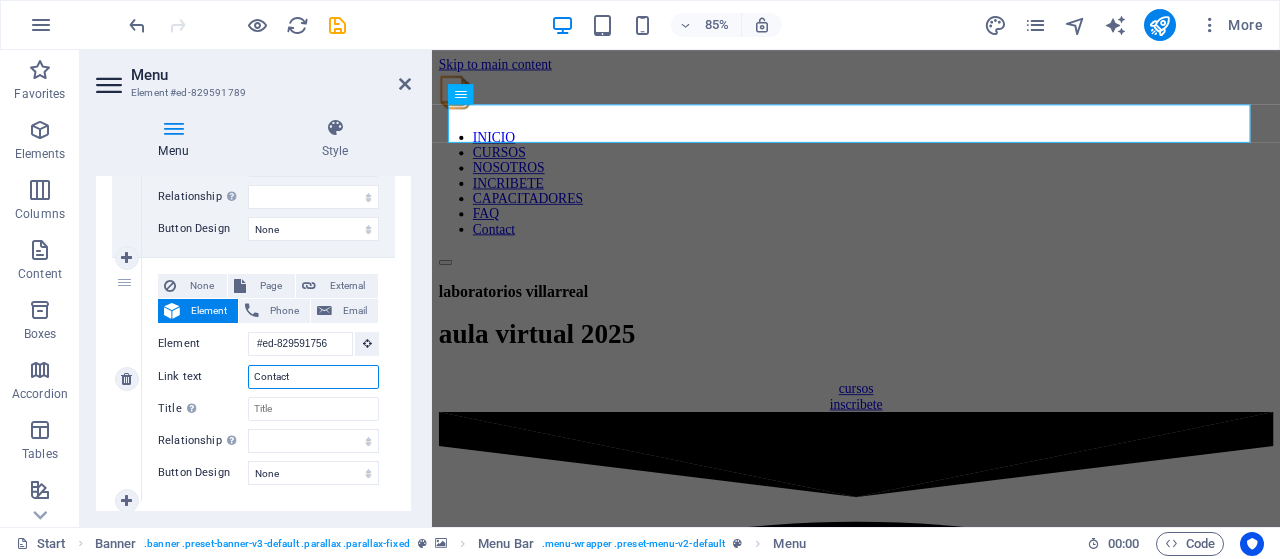 click on "Contact" at bounding box center (313, 377) 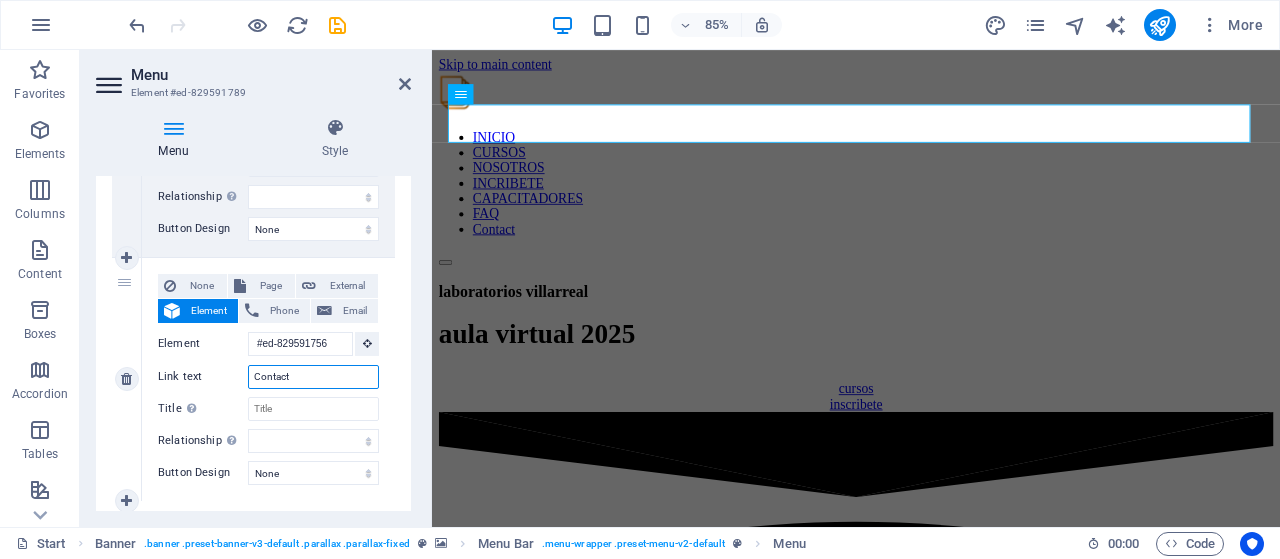type on "ContactO" 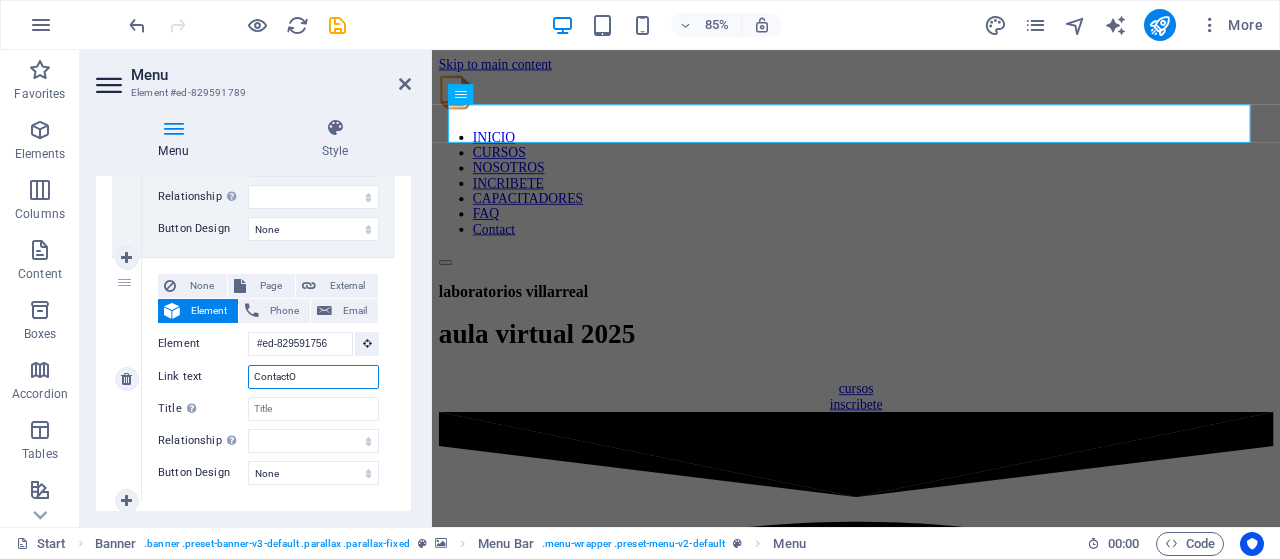 select 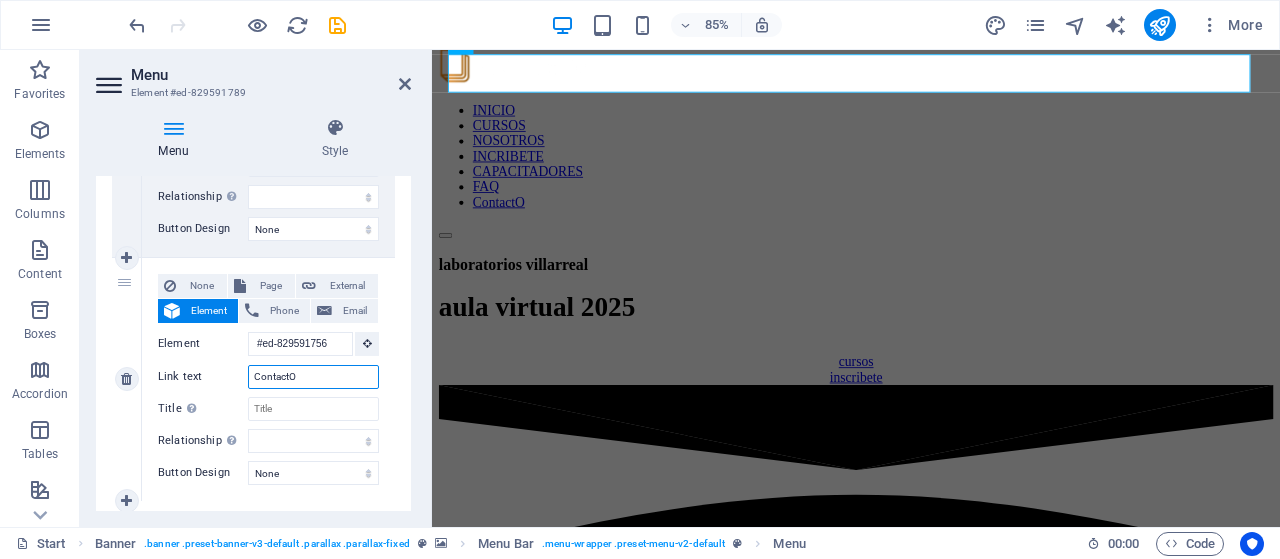 scroll, scrollTop: 0, scrollLeft: 0, axis: both 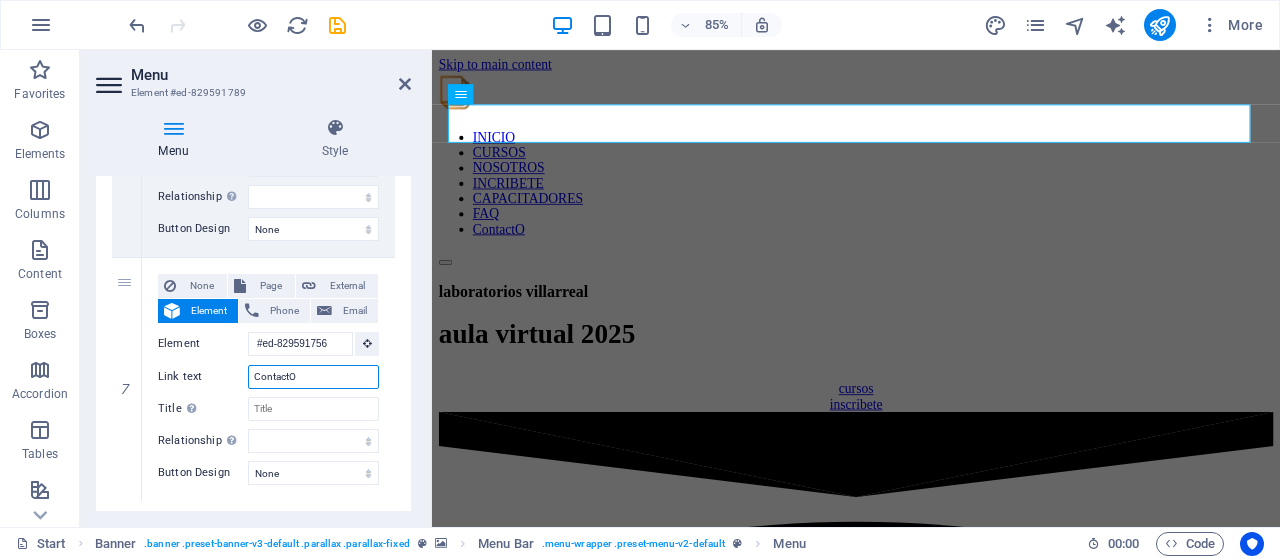 type on "ContactO" 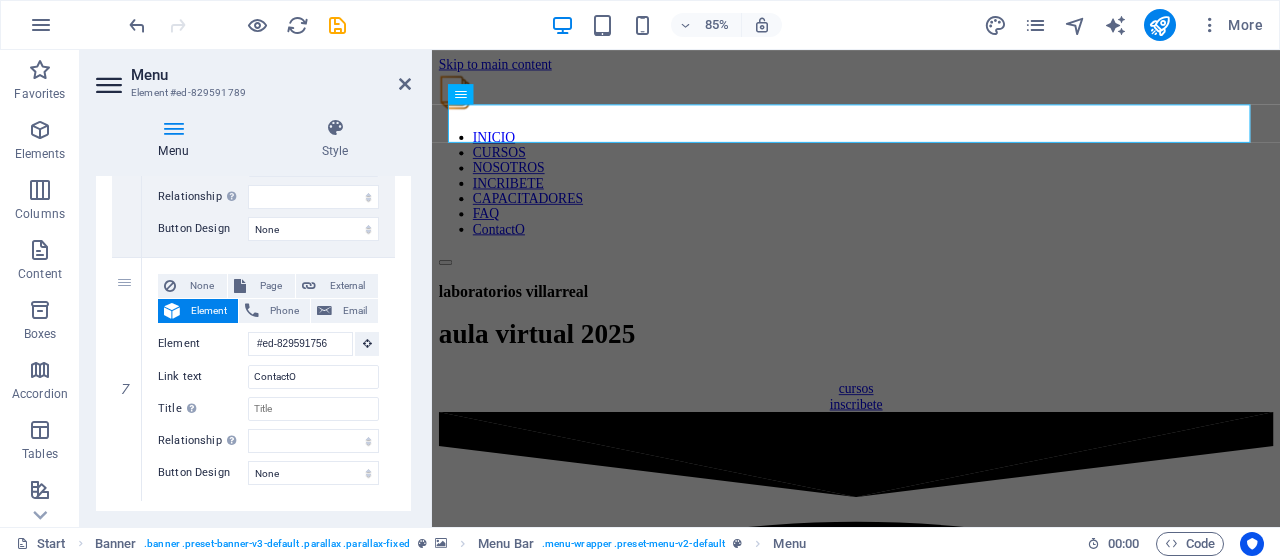 drag, startPoint x: 404, startPoint y: 460, endPoint x: 407, endPoint y: 416, distance: 44.102154 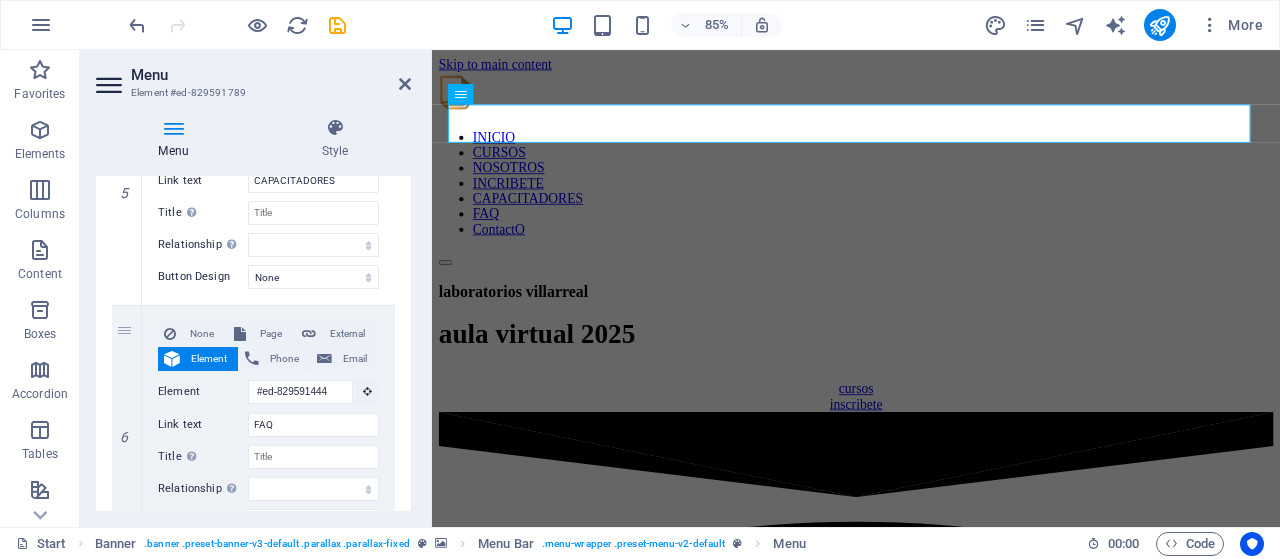 scroll, scrollTop: 1278, scrollLeft: 0, axis: vertical 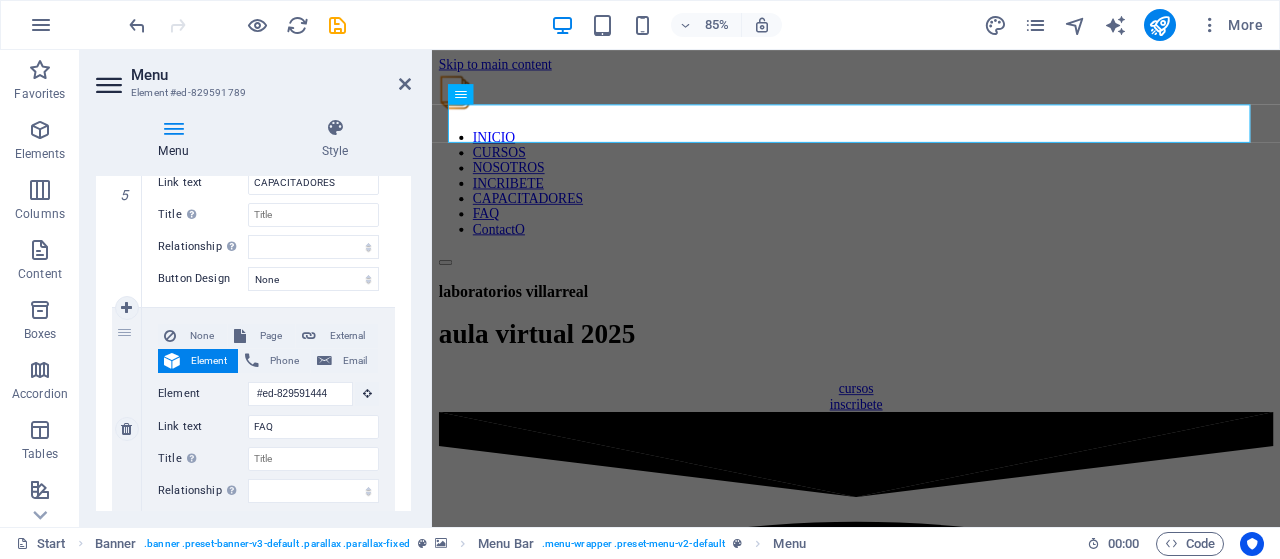 click on "6" at bounding box center (127, 429) 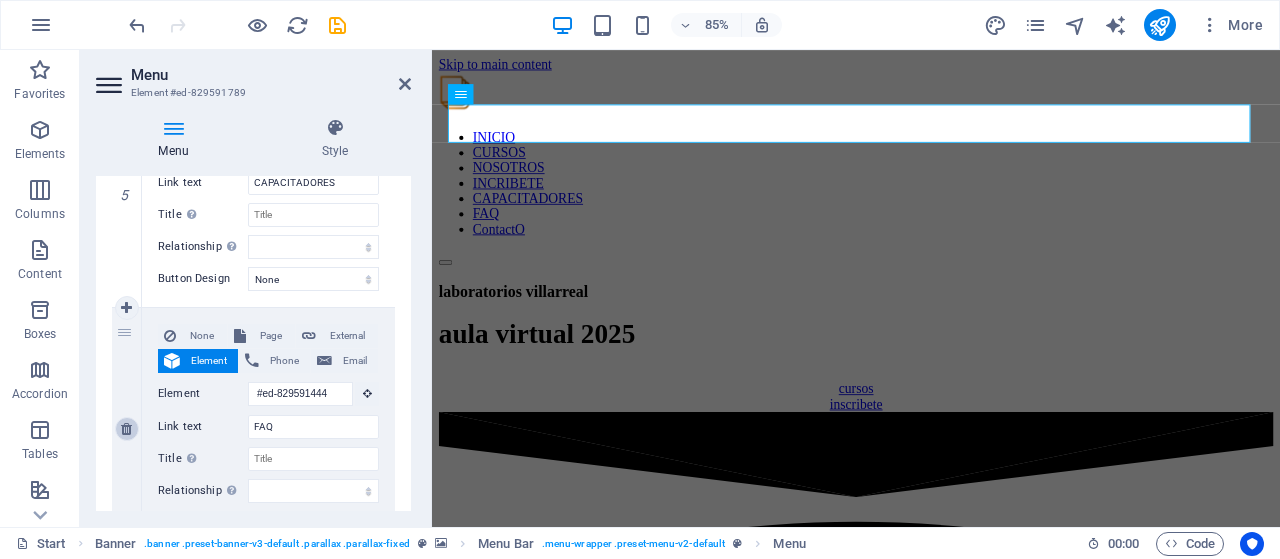 click at bounding box center (127, 429) 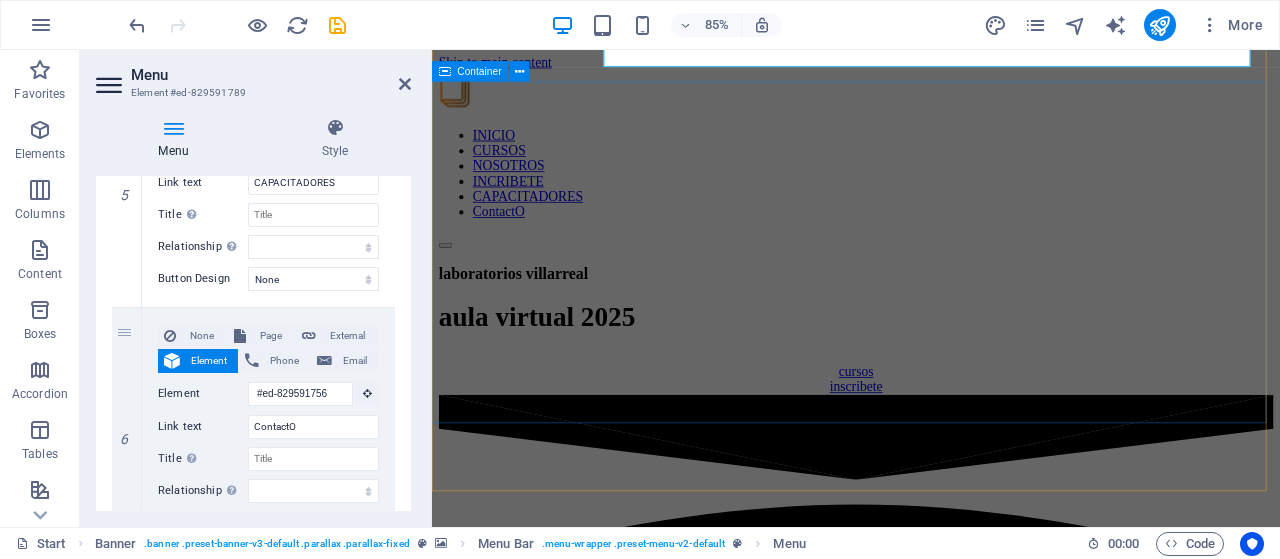 scroll, scrollTop: 0, scrollLeft: 0, axis: both 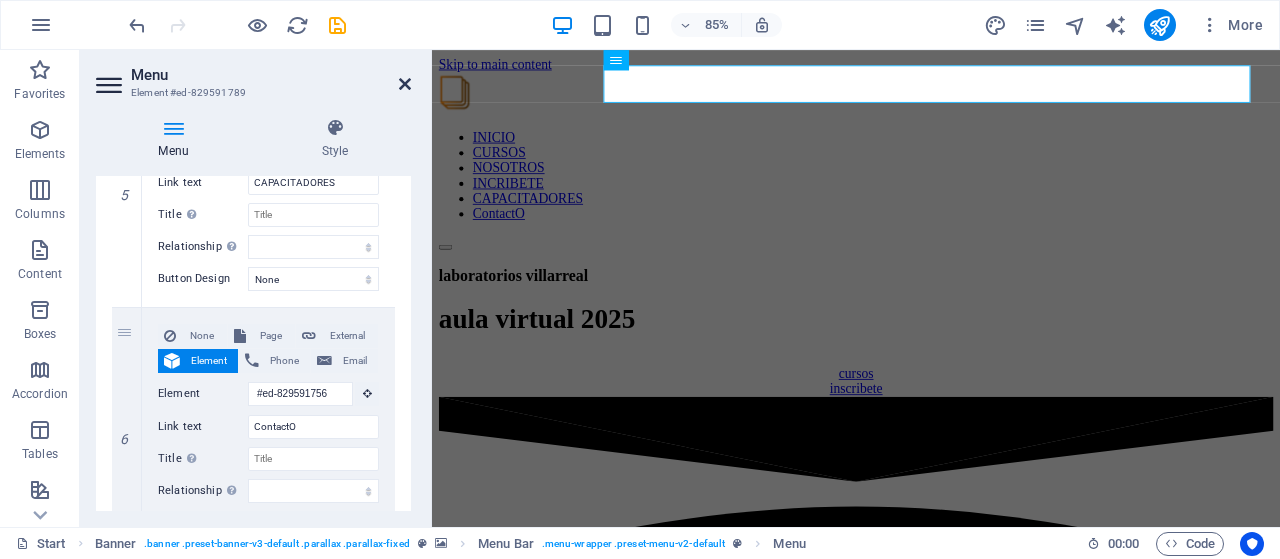 click at bounding box center [405, 84] 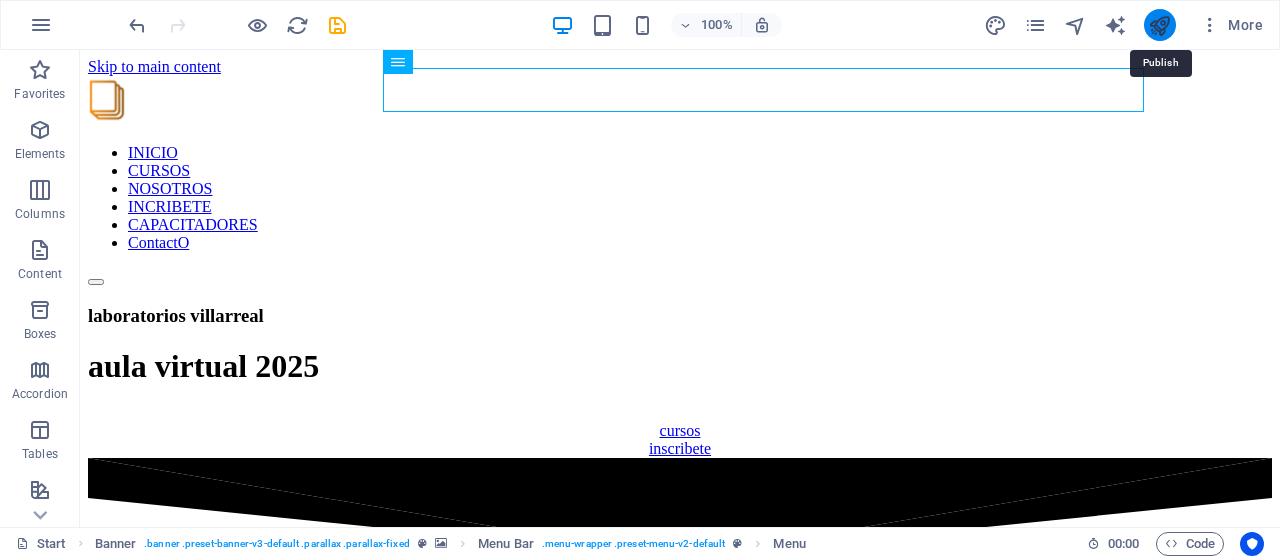click at bounding box center (1159, 25) 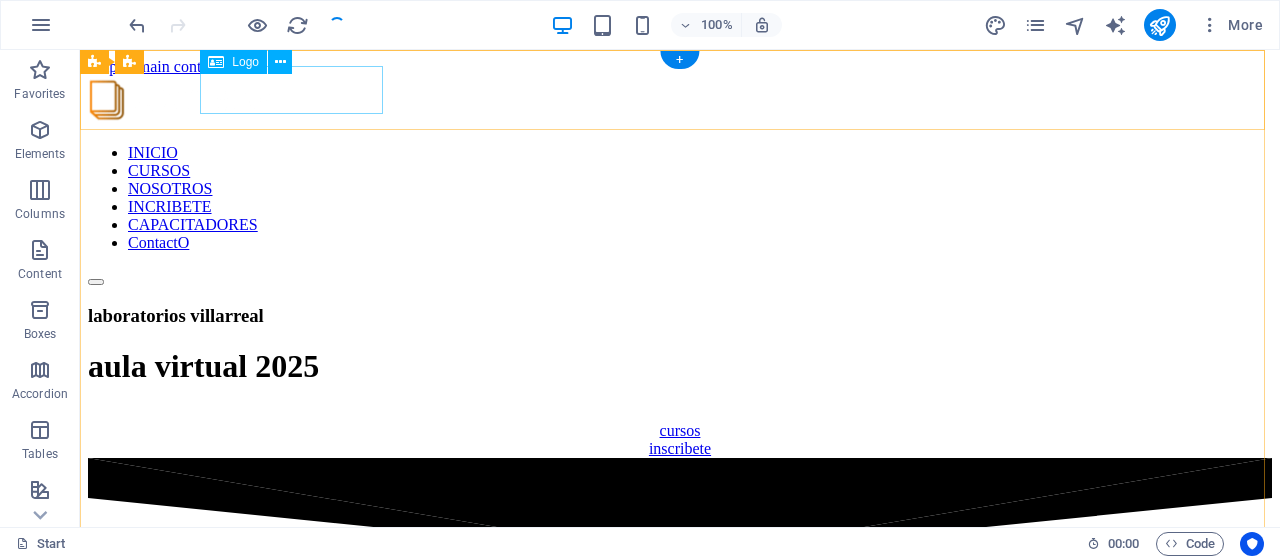 click at bounding box center (680, 102) 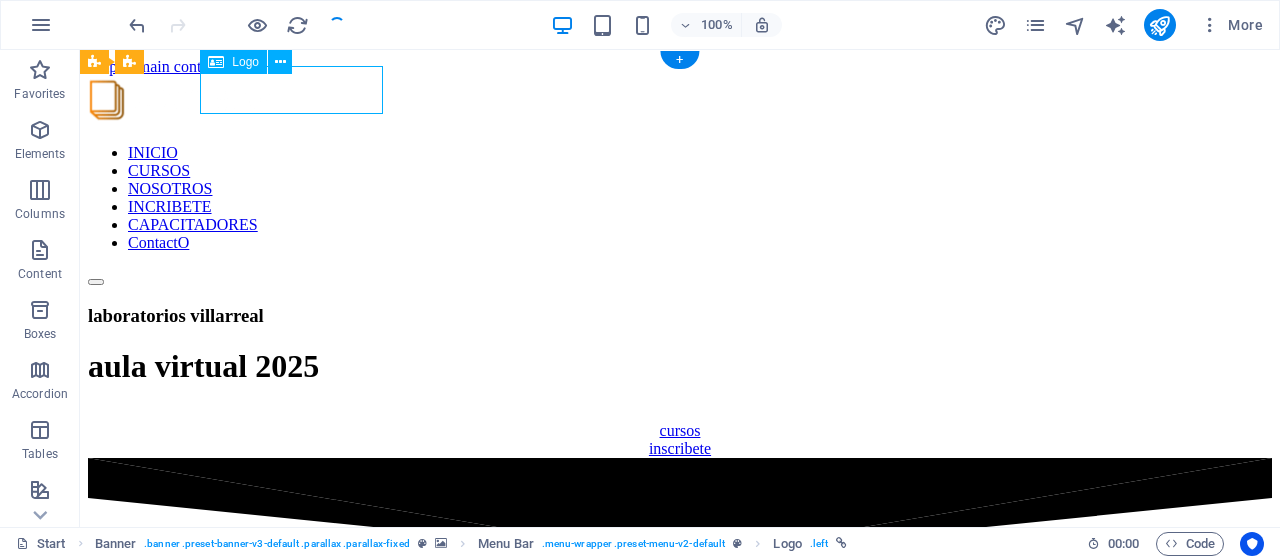 click at bounding box center [680, 102] 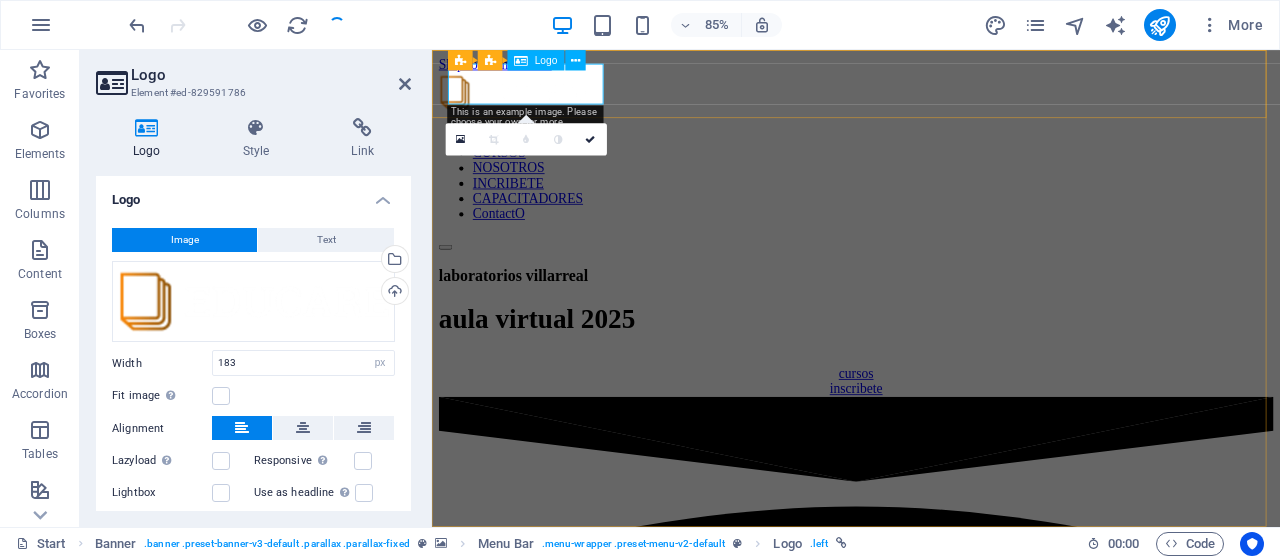 click at bounding box center (931, 102) 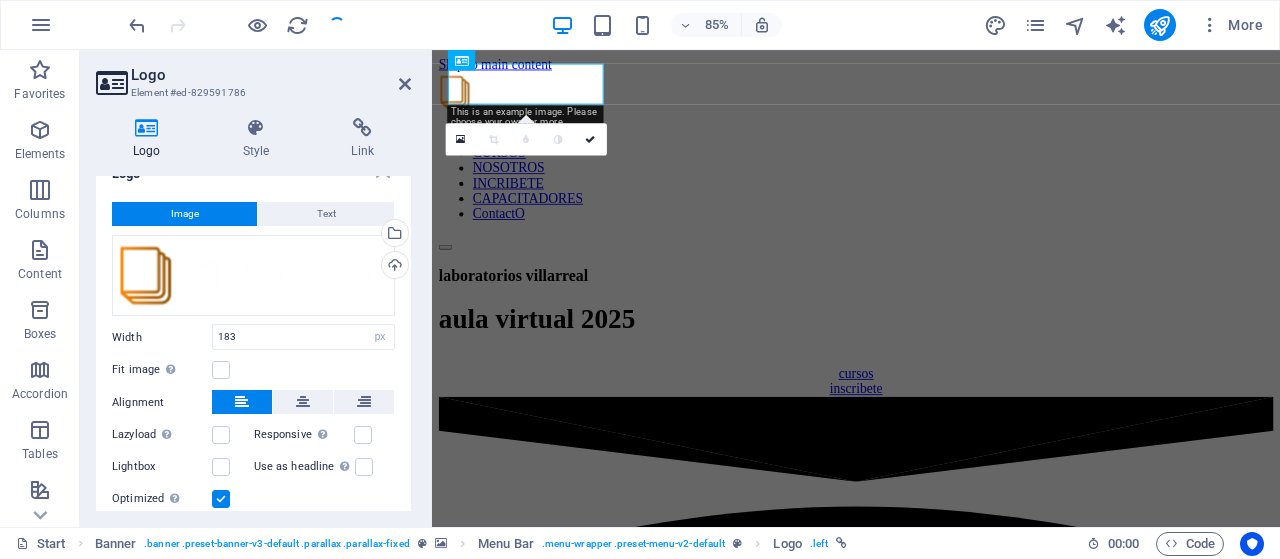 scroll, scrollTop: 24, scrollLeft: 0, axis: vertical 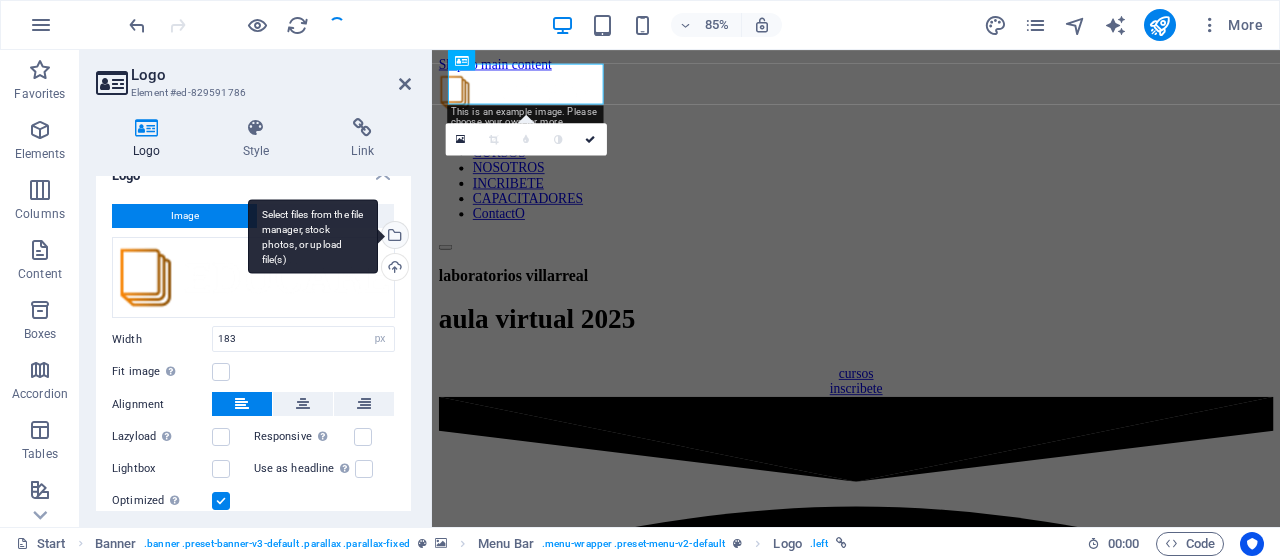 click on "Select files from the file manager, stock photos, or upload file(s)" at bounding box center (393, 237) 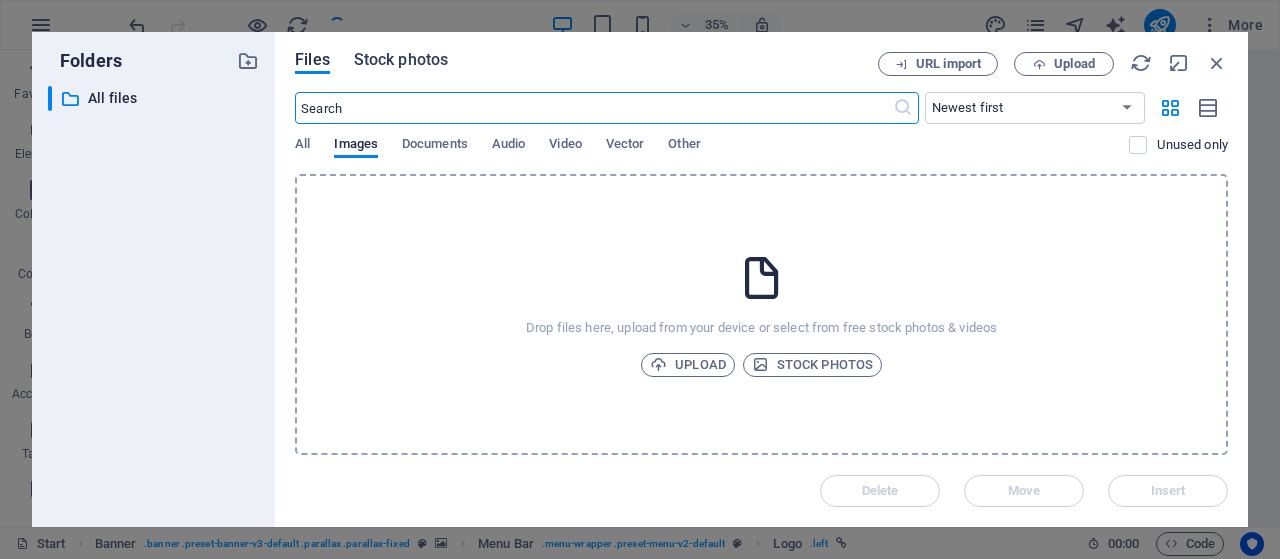 click on "Stock photos" at bounding box center [401, 60] 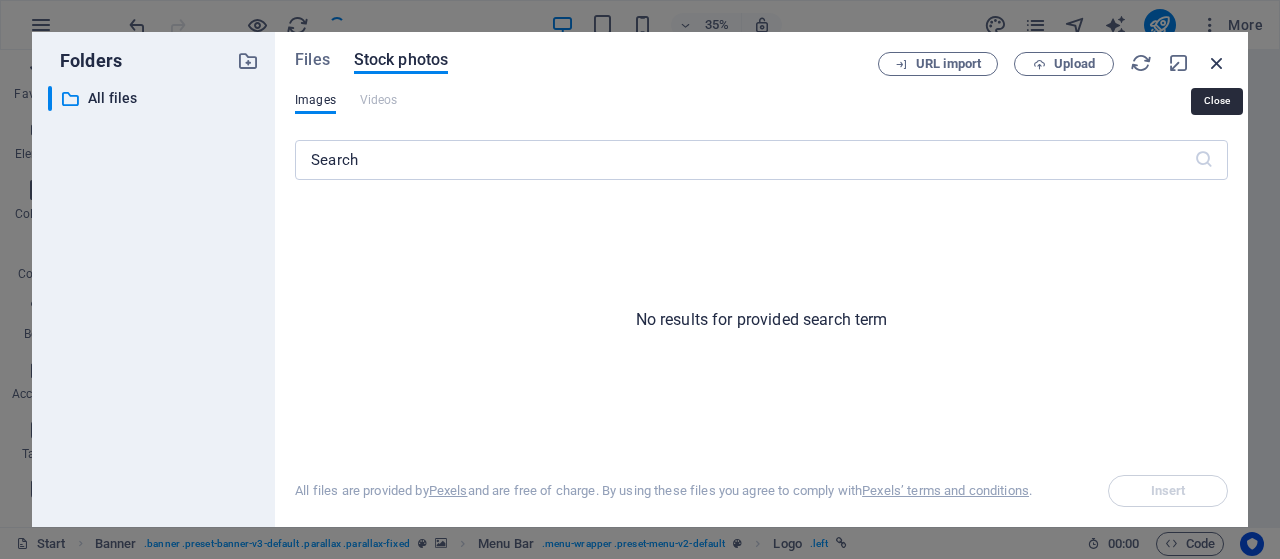 click at bounding box center [1217, 63] 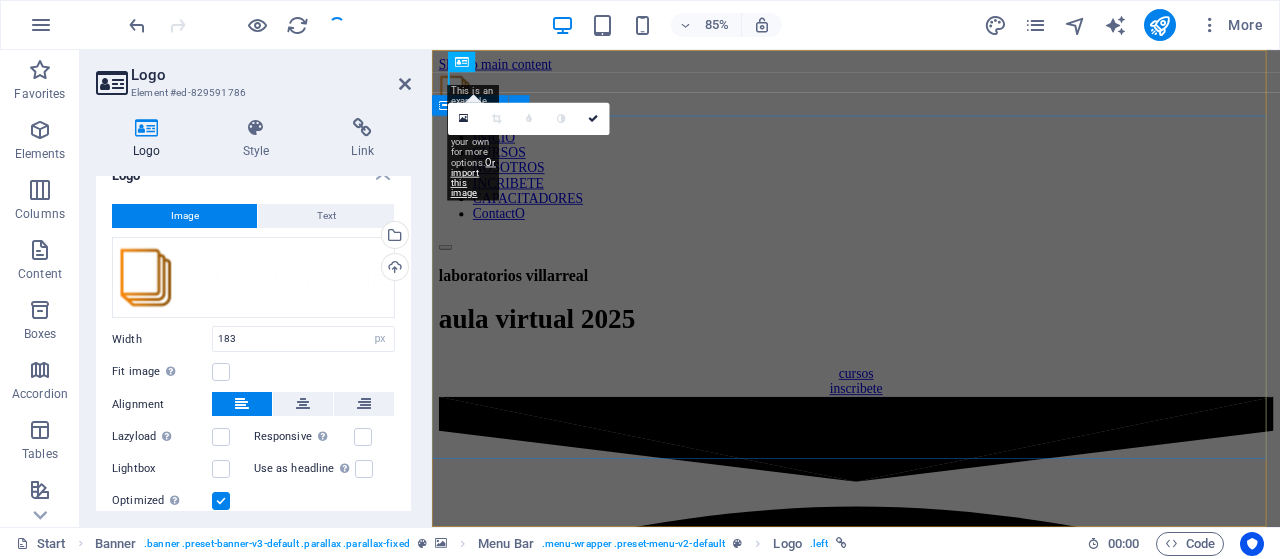 click on "laboratorios villarreal aula virtual 2025 cursos inscribete" at bounding box center (931, 372) 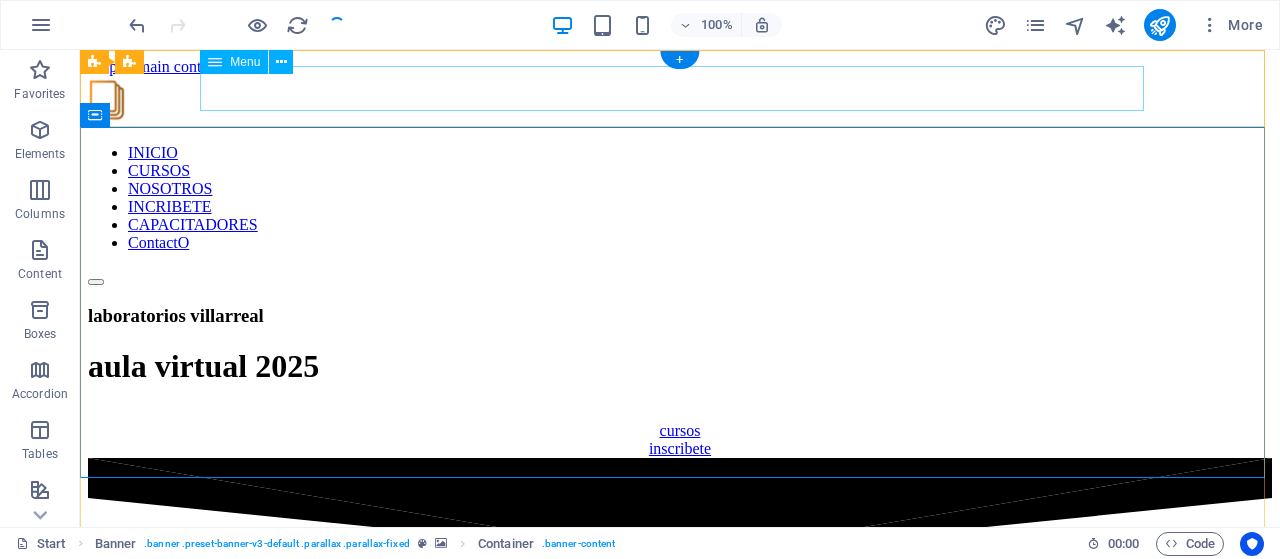 click on "INICIO CURSOS NOSOTROS INCRIBETE CAPACITADORES ContactO" at bounding box center (680, 198) 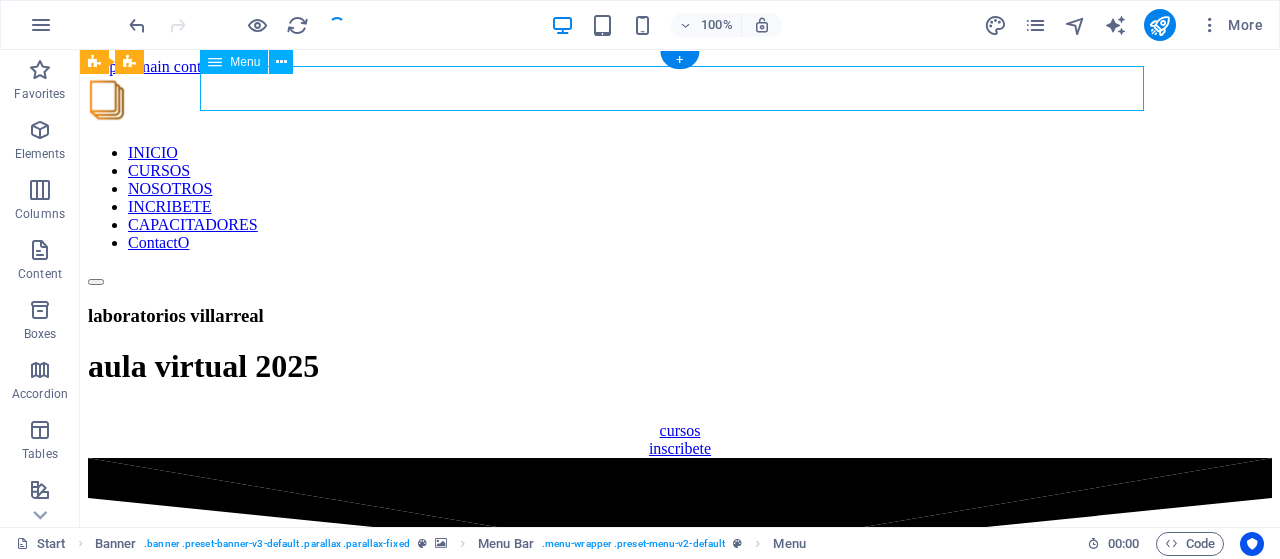 click on "INICIO CURSOS NOSOTROS INCRIBETE CAPACITADORES ContactO" at bounding box center (680, 198) 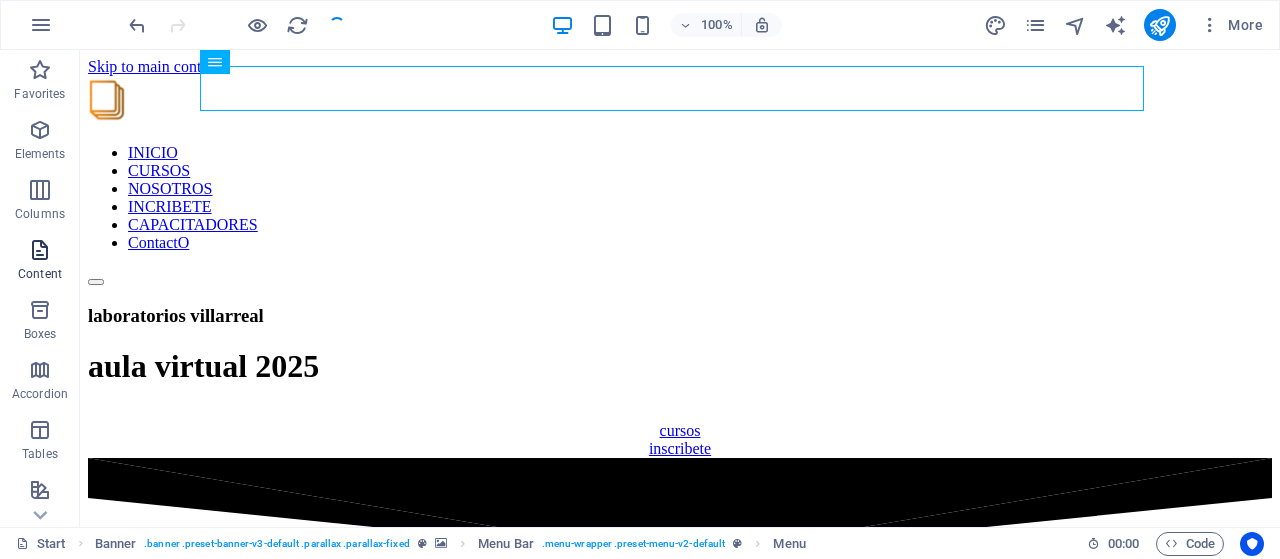 click at bounding box center (40, 250) 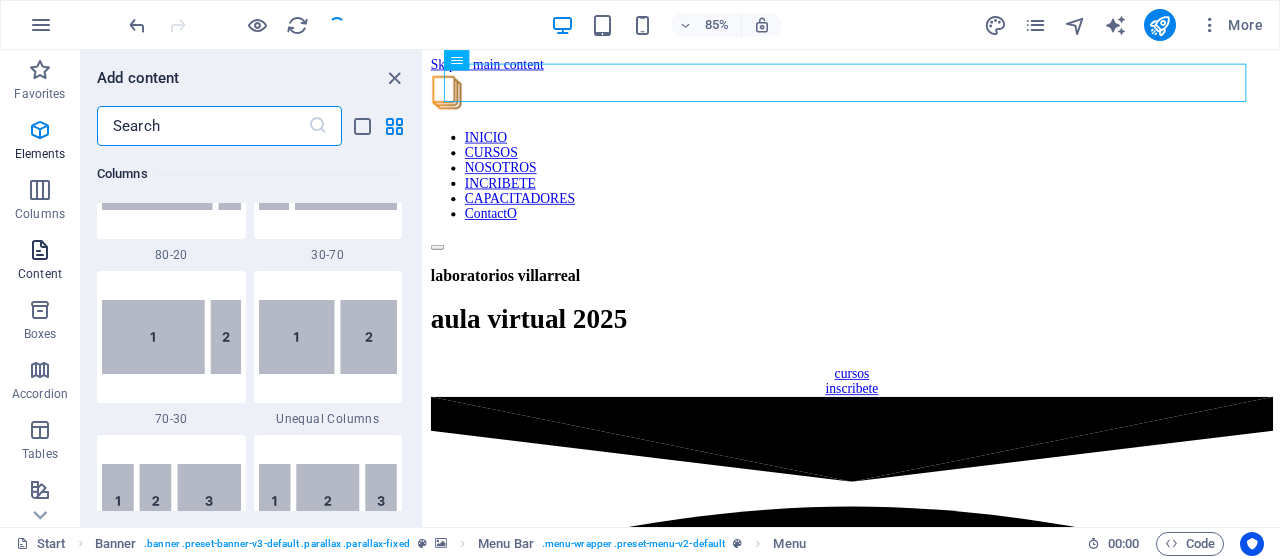scroll, scrollTop: 3499, scrollLeft: 0, axis: vertical 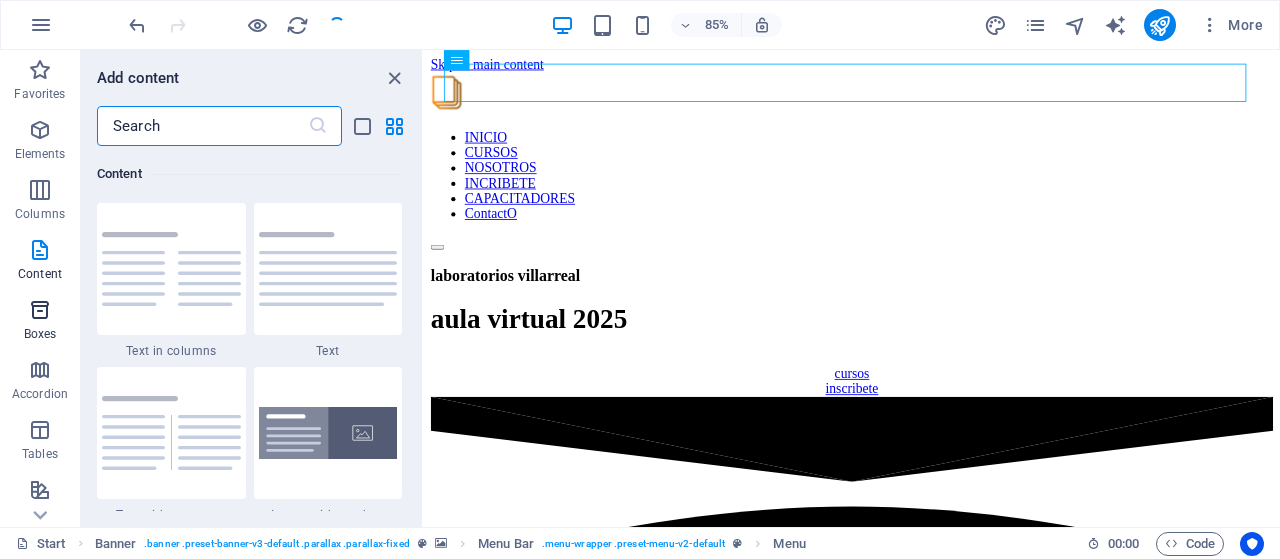 click at bounding box center (40, 310) 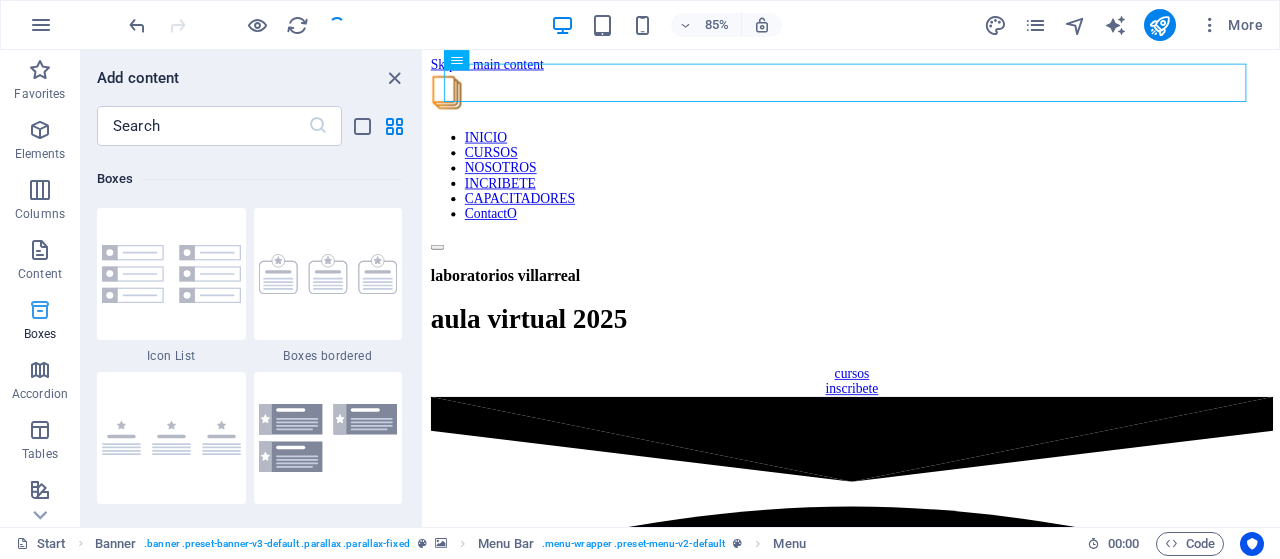 scroll, scrollTop: 5516, scrollLeft: 0, axis: vertical 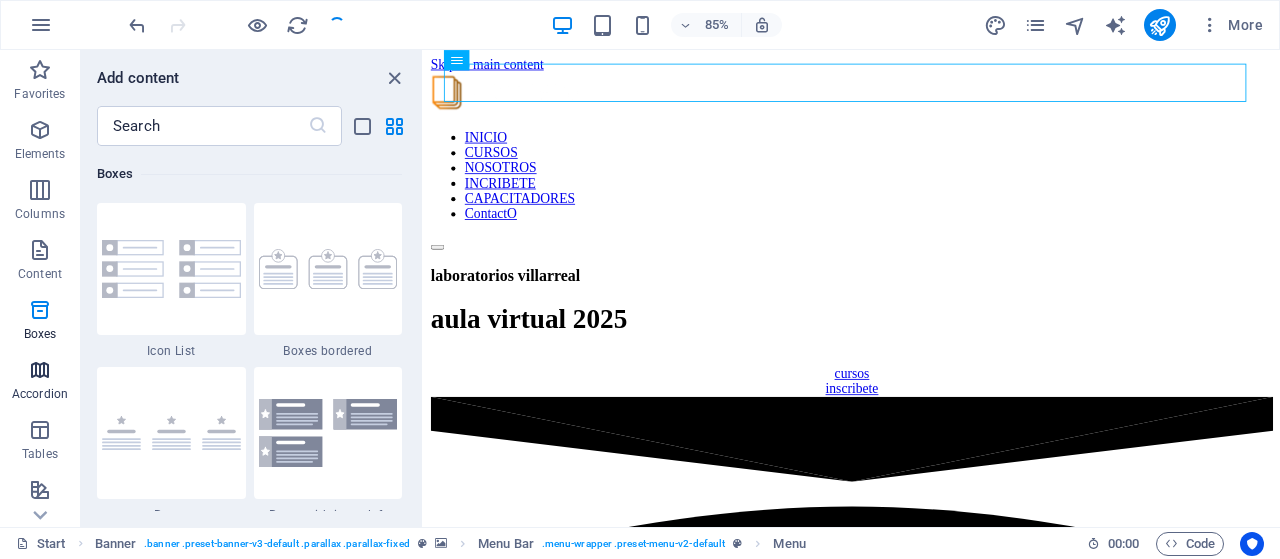 click at bounding box center [40, 370] 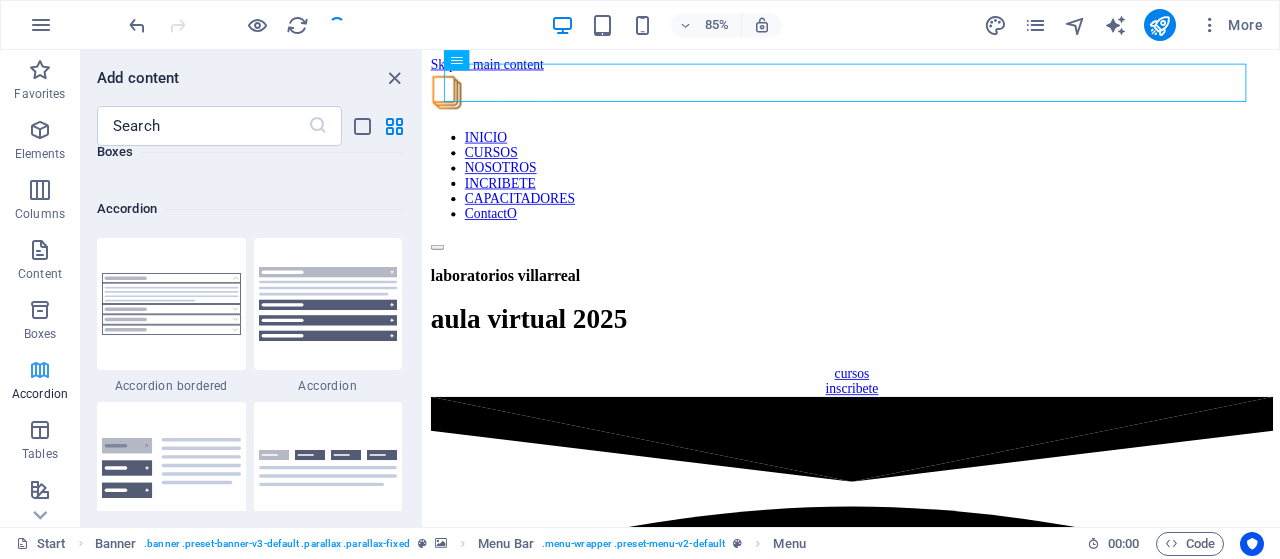 scroll, scrollTop: 6384, scrollLeft: 0, axis: vertical 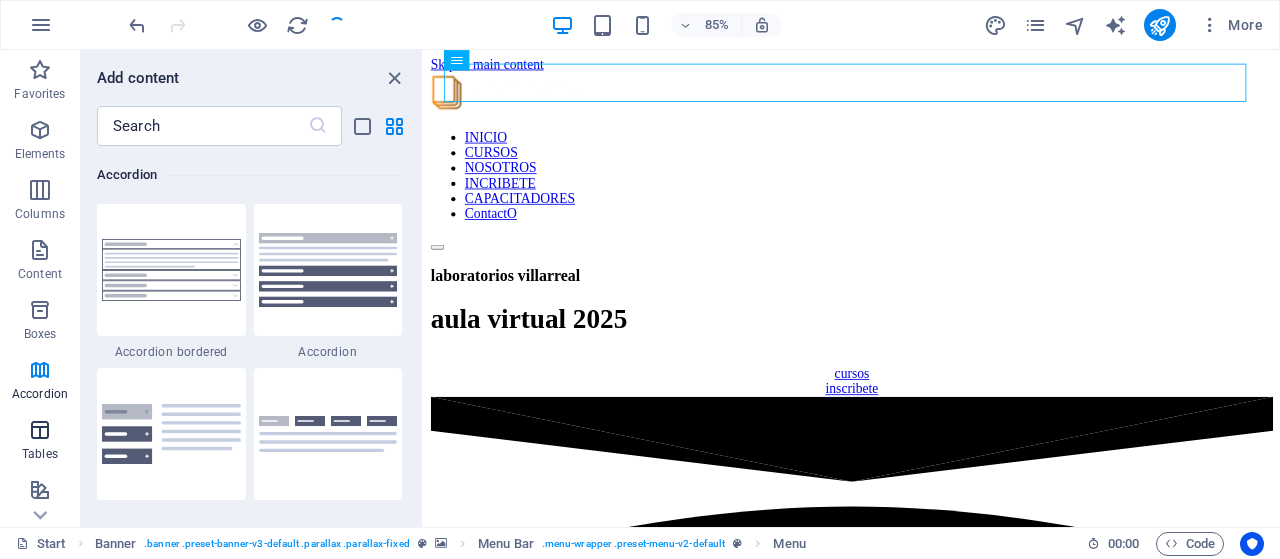 click on "Tables" at bounding box center (40, 454) 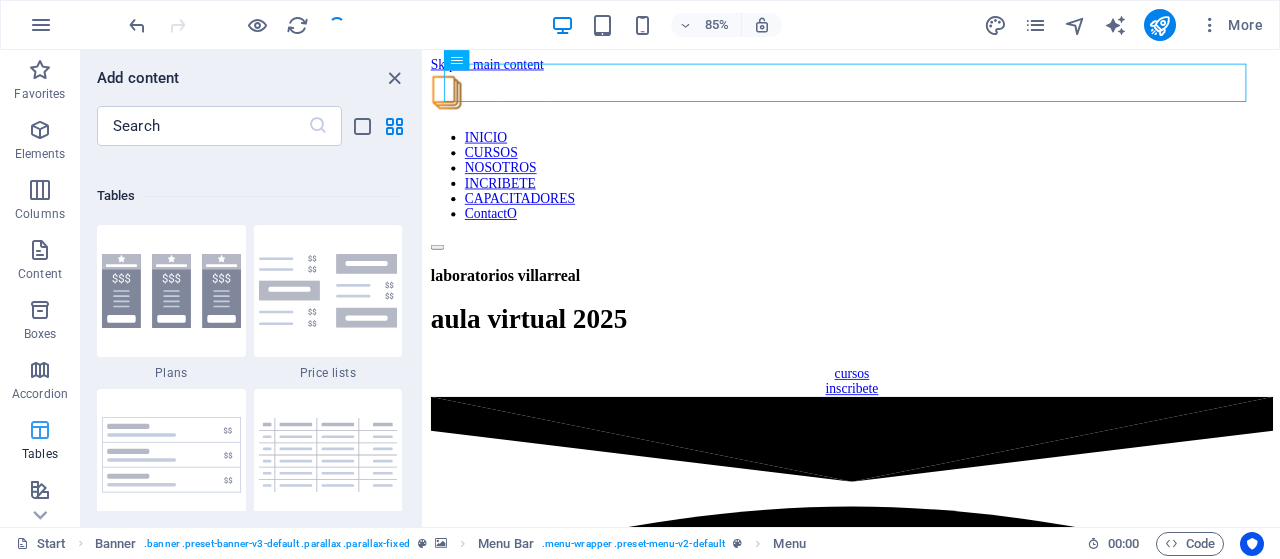 scroll, scrollTop: 6926, scrollLeft: 0, axis: vertical 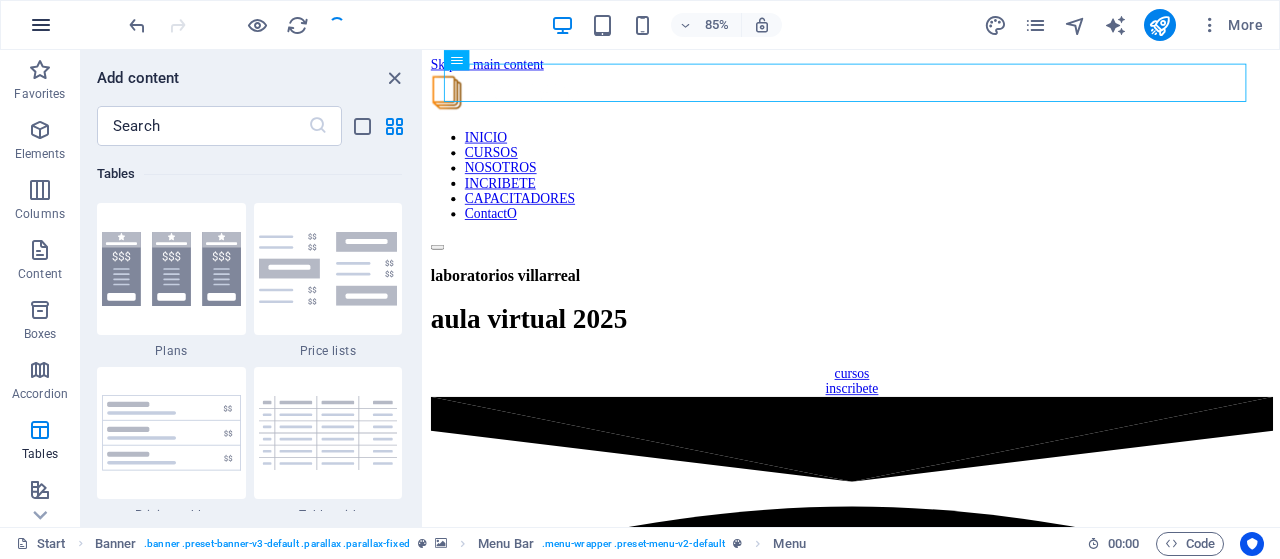 click at bounding box center (41, 25) 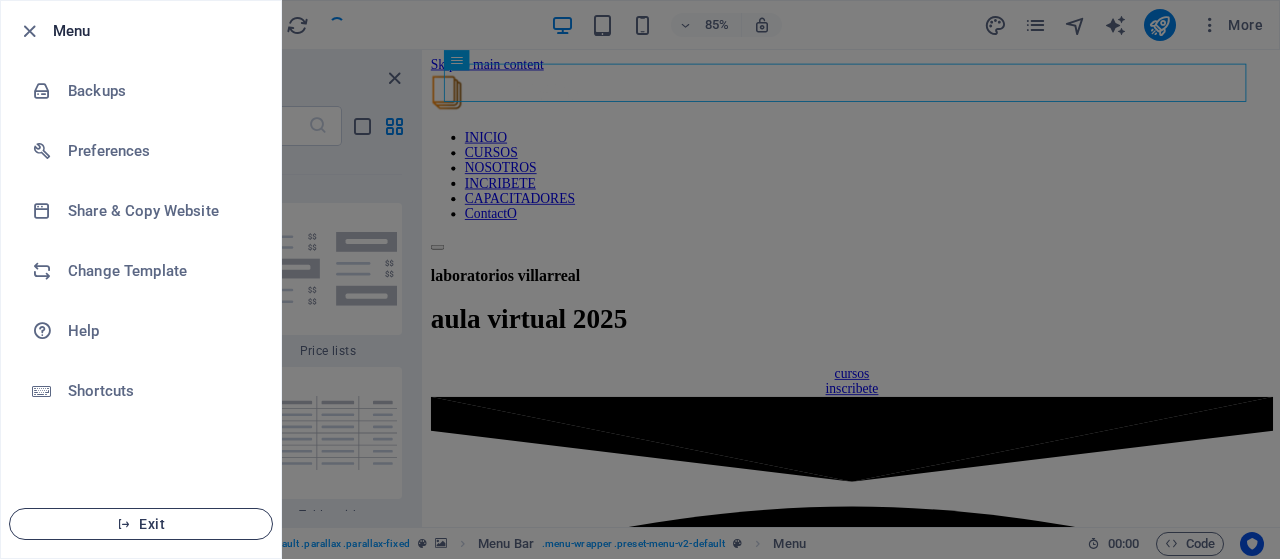 click on "Exit" at bounding box center (141, 524) 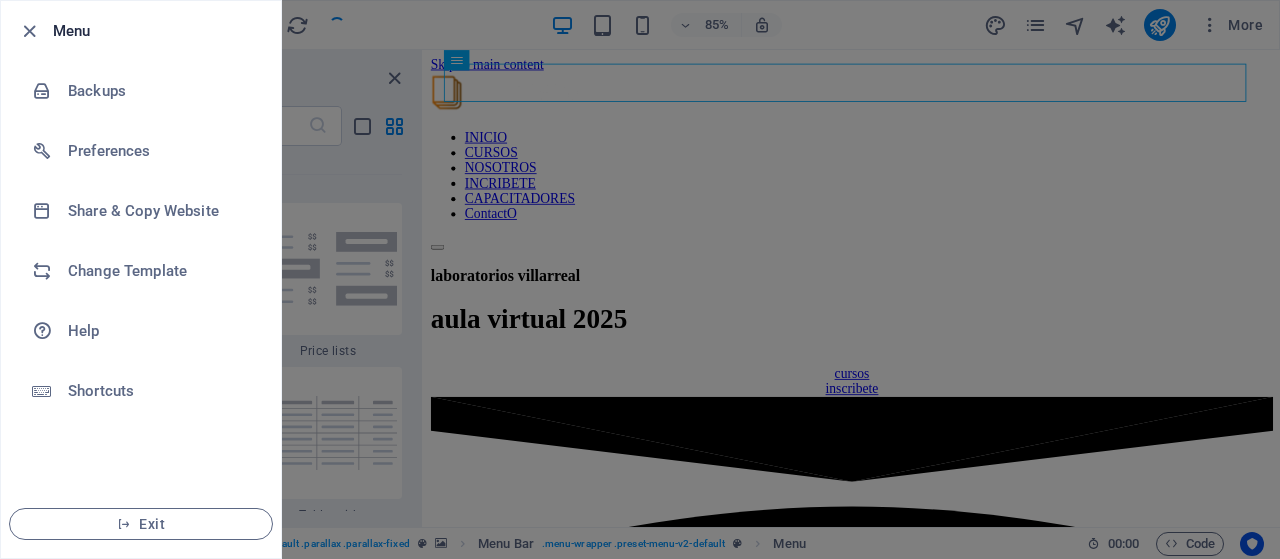 click at bounding box center (640, 279) 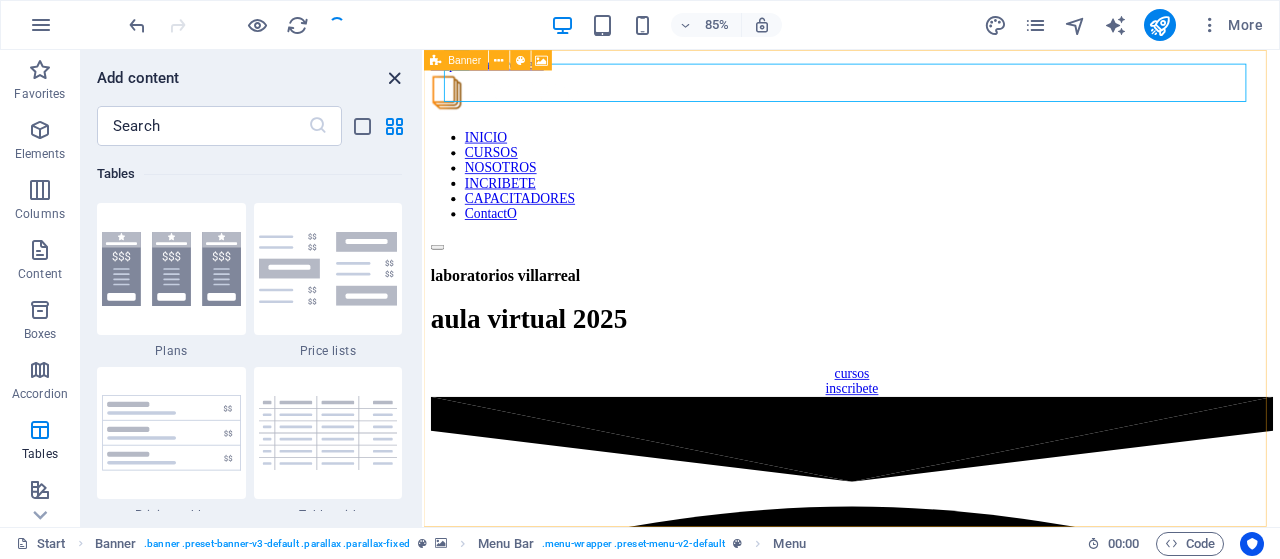 click at bounding box center [394, 78] 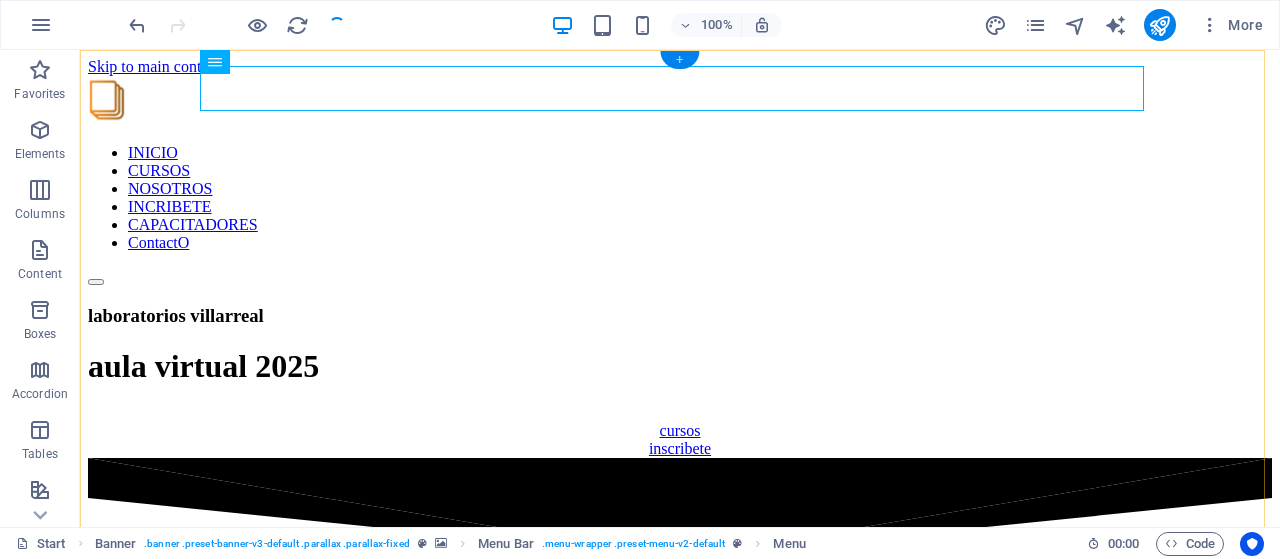 click on "+" at bounding box center (679, 60) 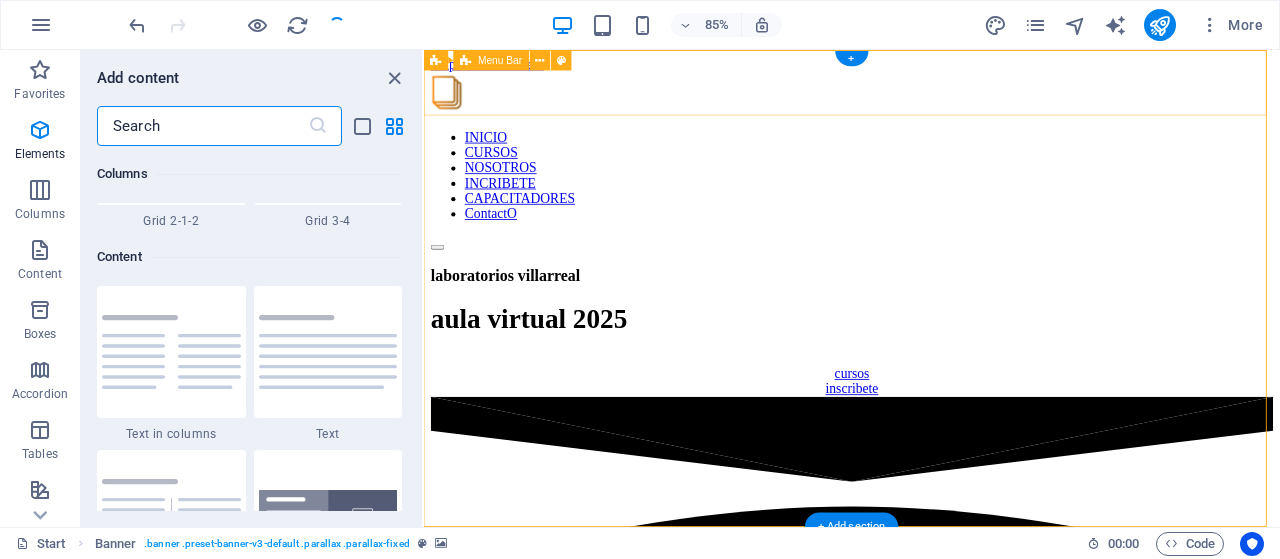 scroll, scrollTop: 3499, scrollLeft: 0, axis: vertical 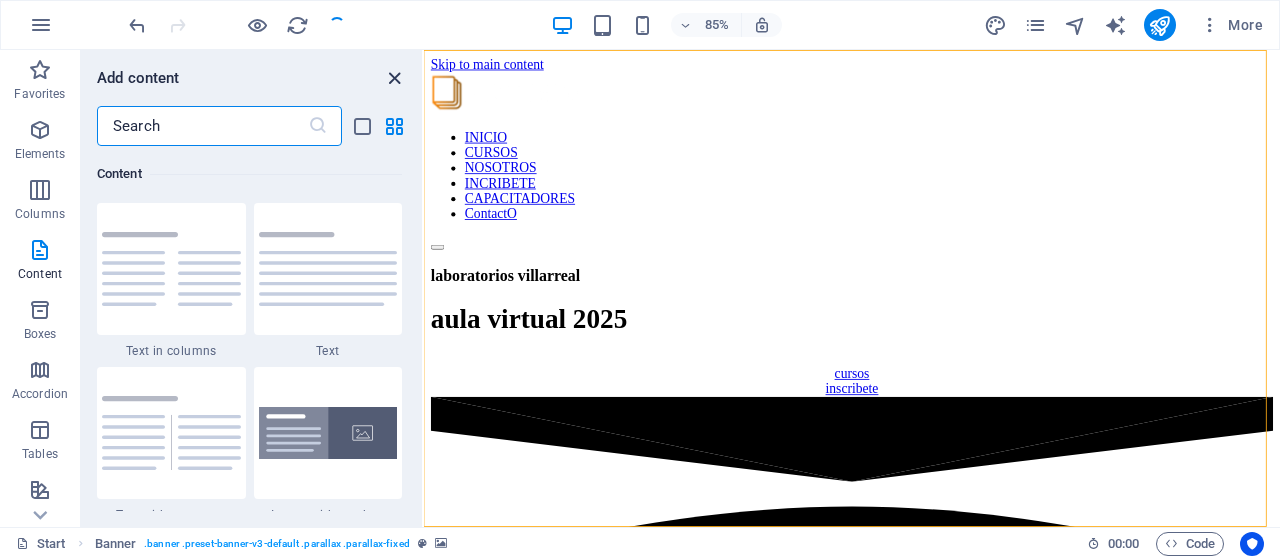 click at bounding box center [394, 78] 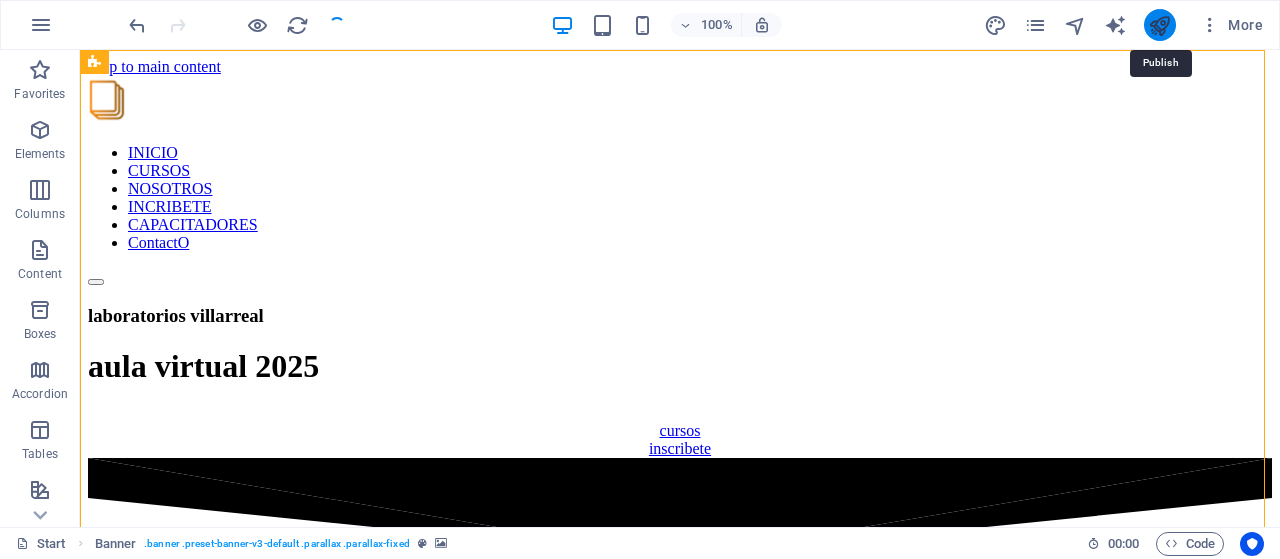 click at bounding box center [1159, 25] 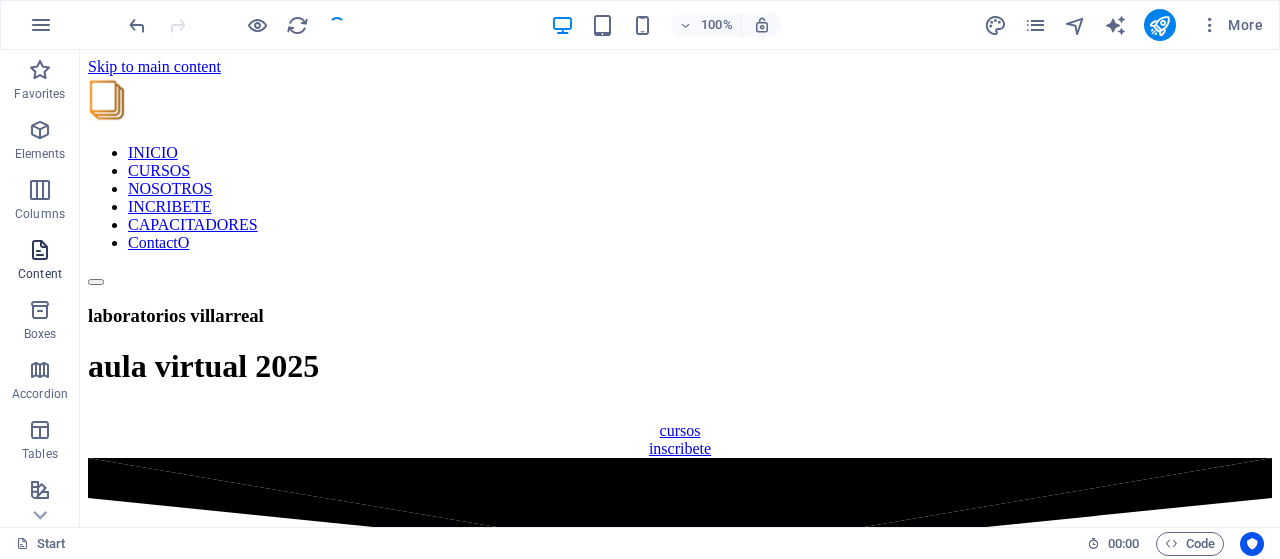 click at bounding box center [40, 250] 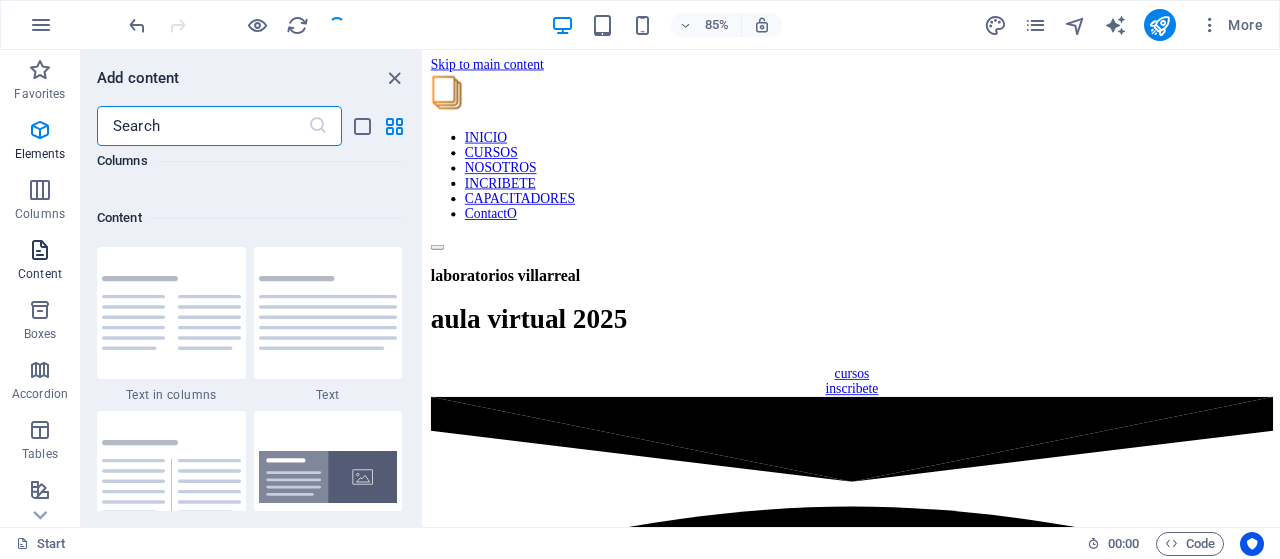scroll, scrollTop: 3499, scrollLeft: 0, axis: vertical 